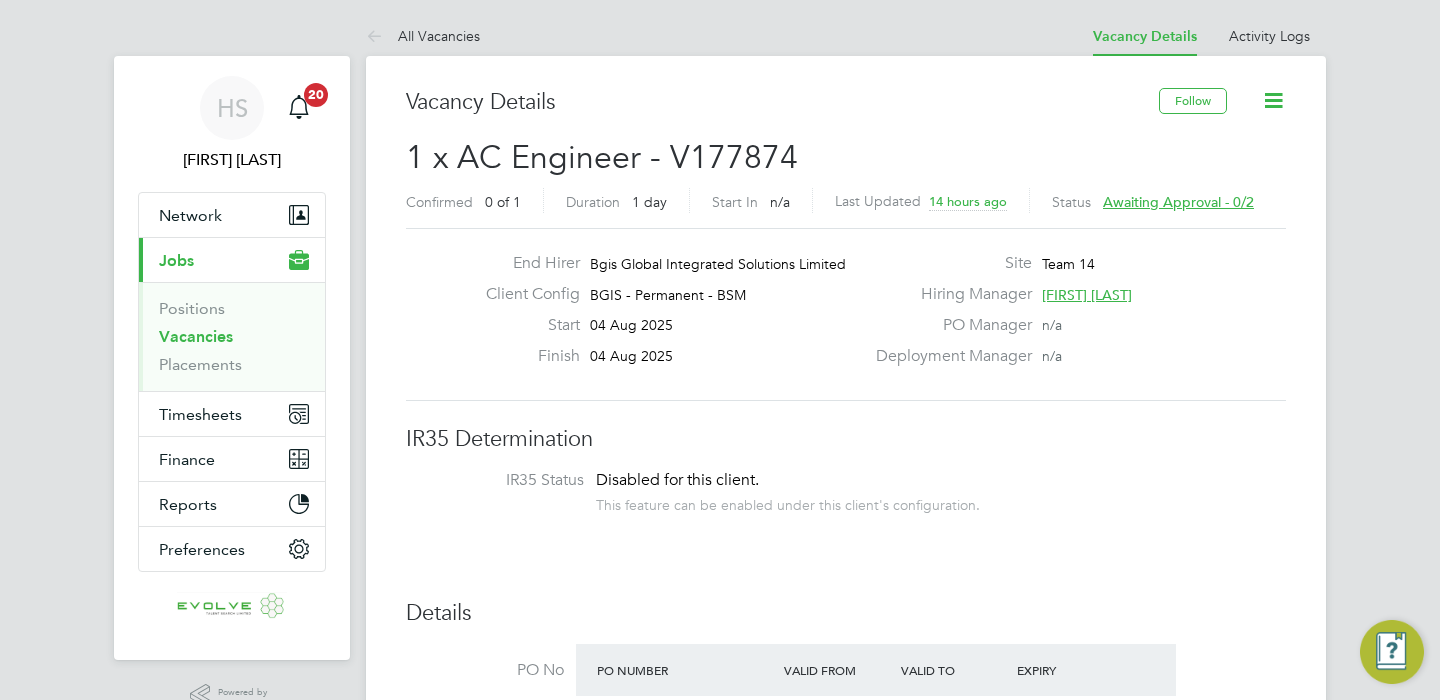 scroll, scrollTop: 0, scrollLeft: 0, axis: both 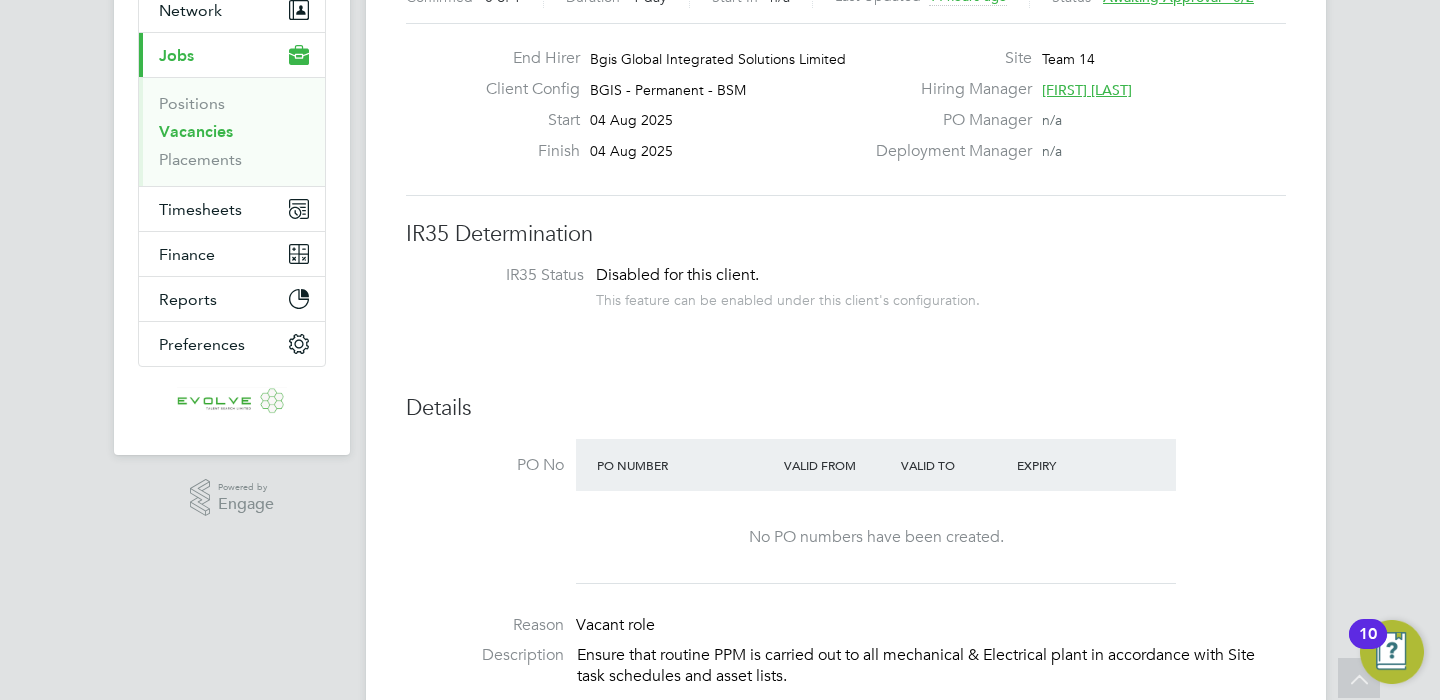 click on "[FIRST] [LAST]" 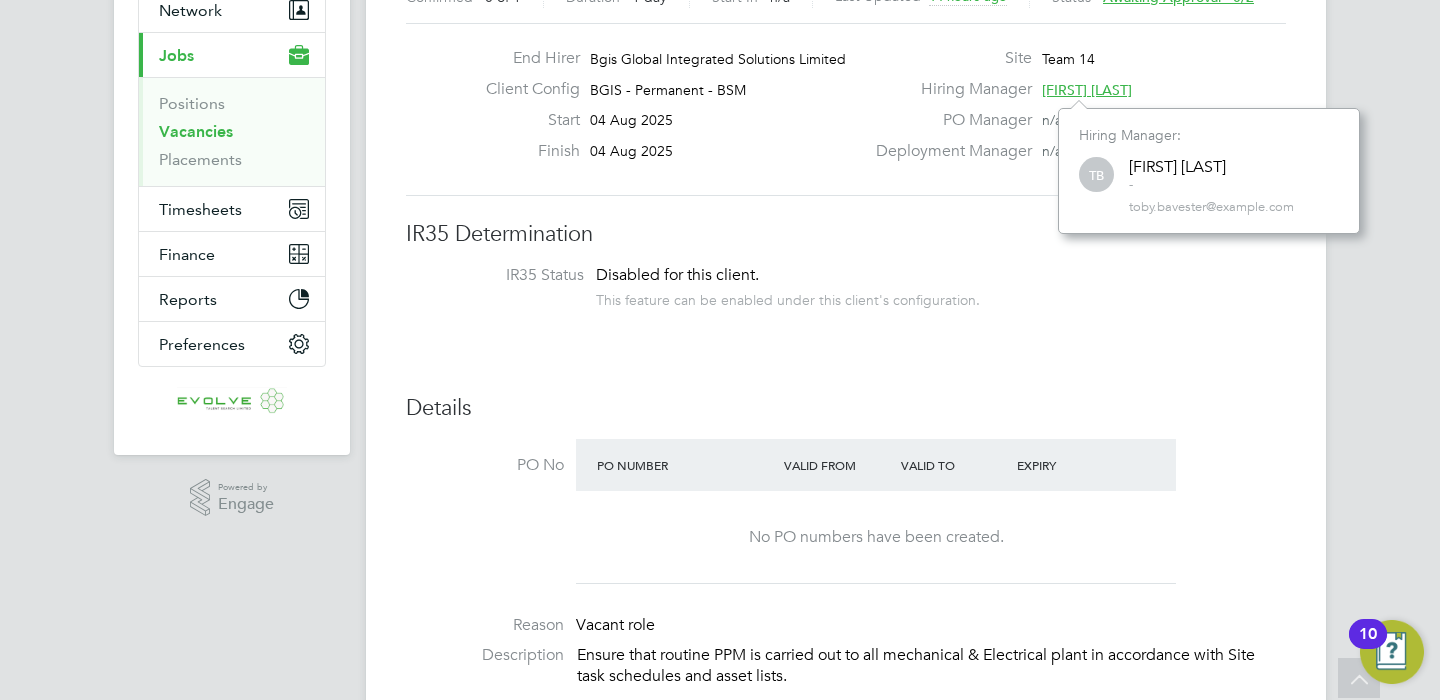 scroll, scrollTop: 10, scrollLeft: 9, axis: both 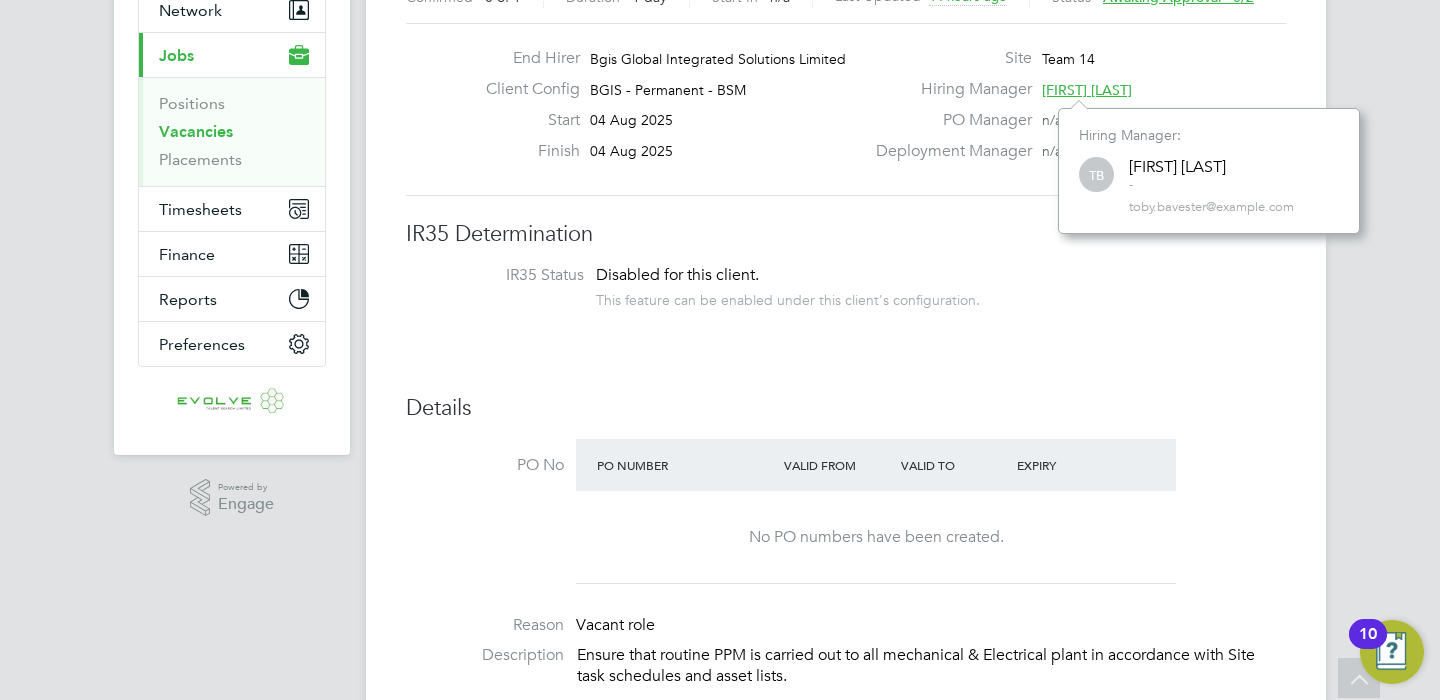 click on "toby.bavester@bgis.com" 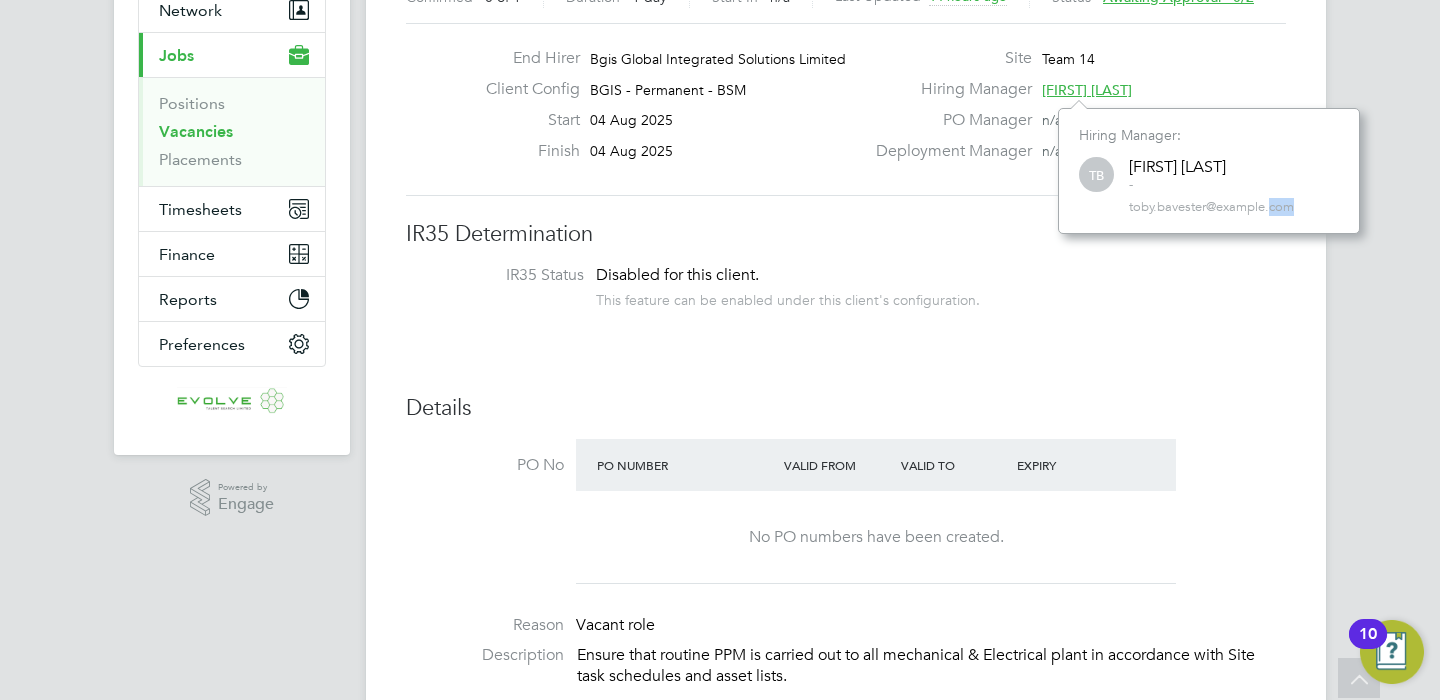 click on "toby.bavester@bgis.com" 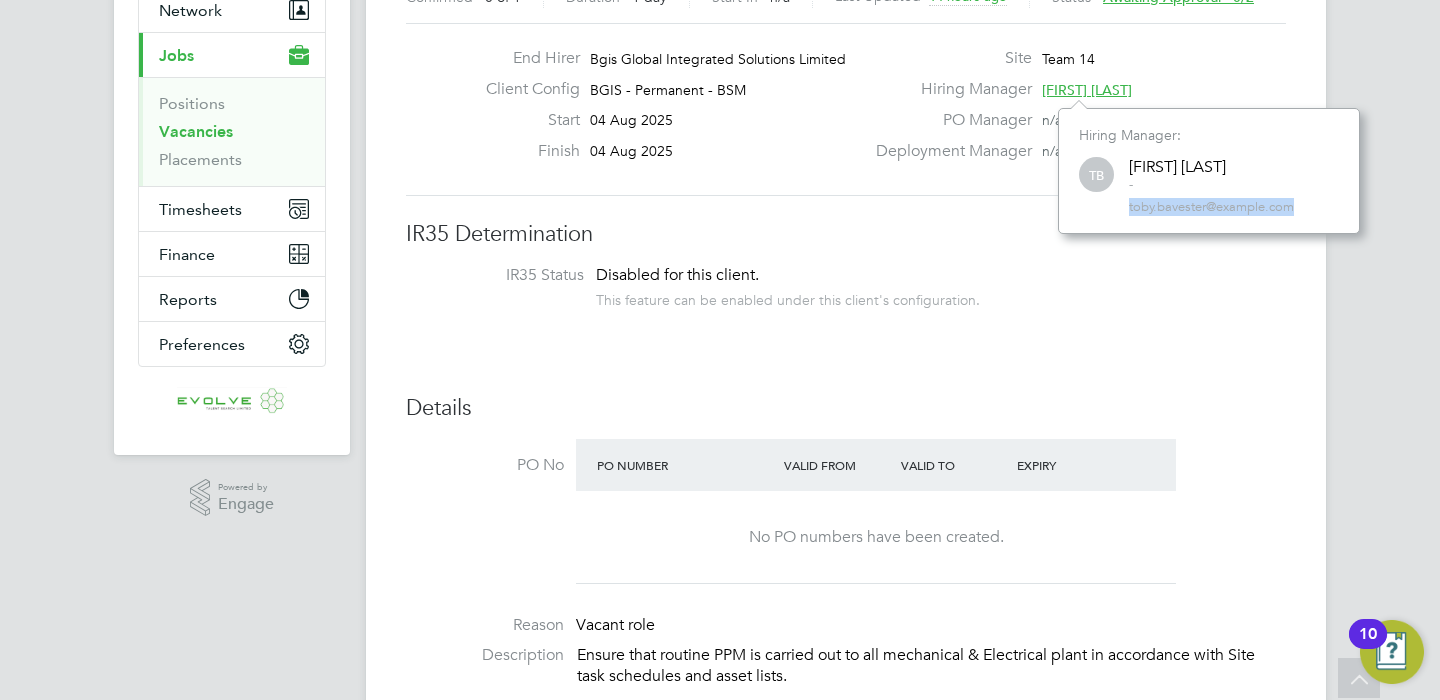 drag, startPoint x: 1257, startPoint y: 203, endPoint x: 1127, endPoint y: 209, distance: 130.13838 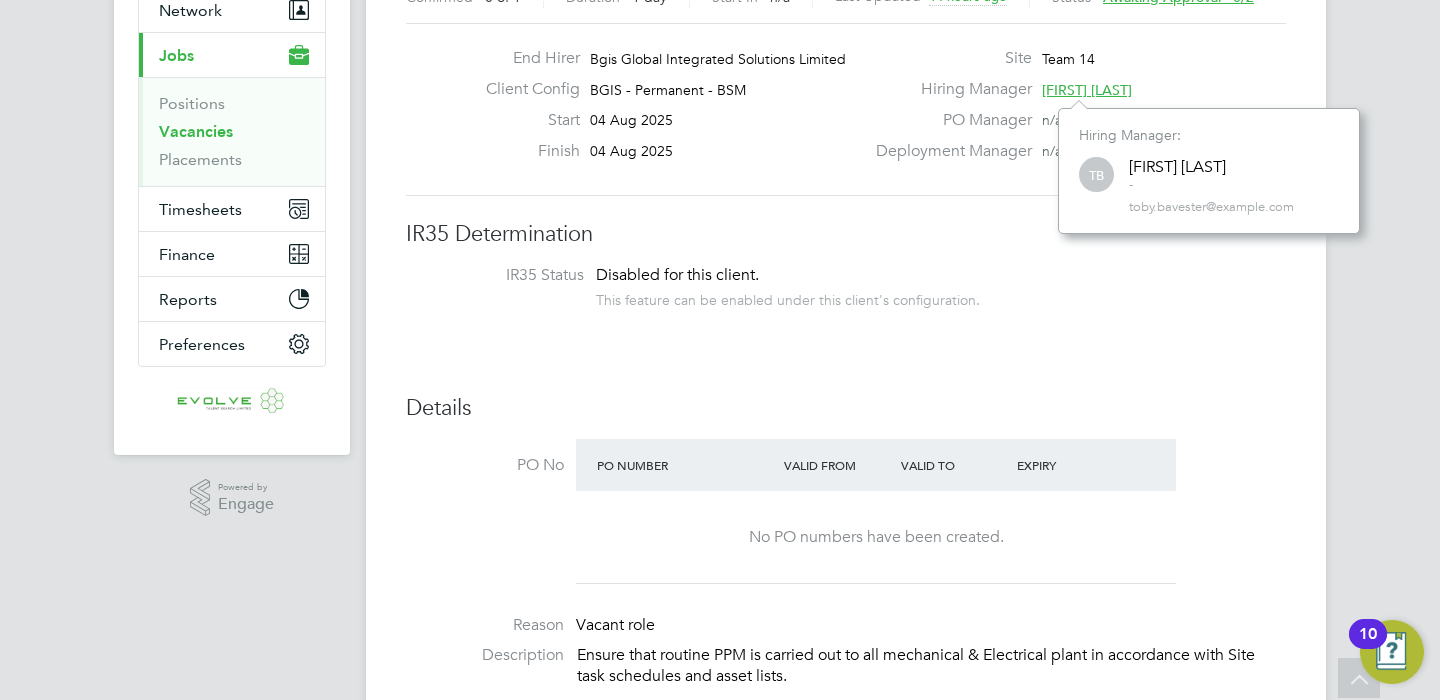 click on "IR35 Determination" 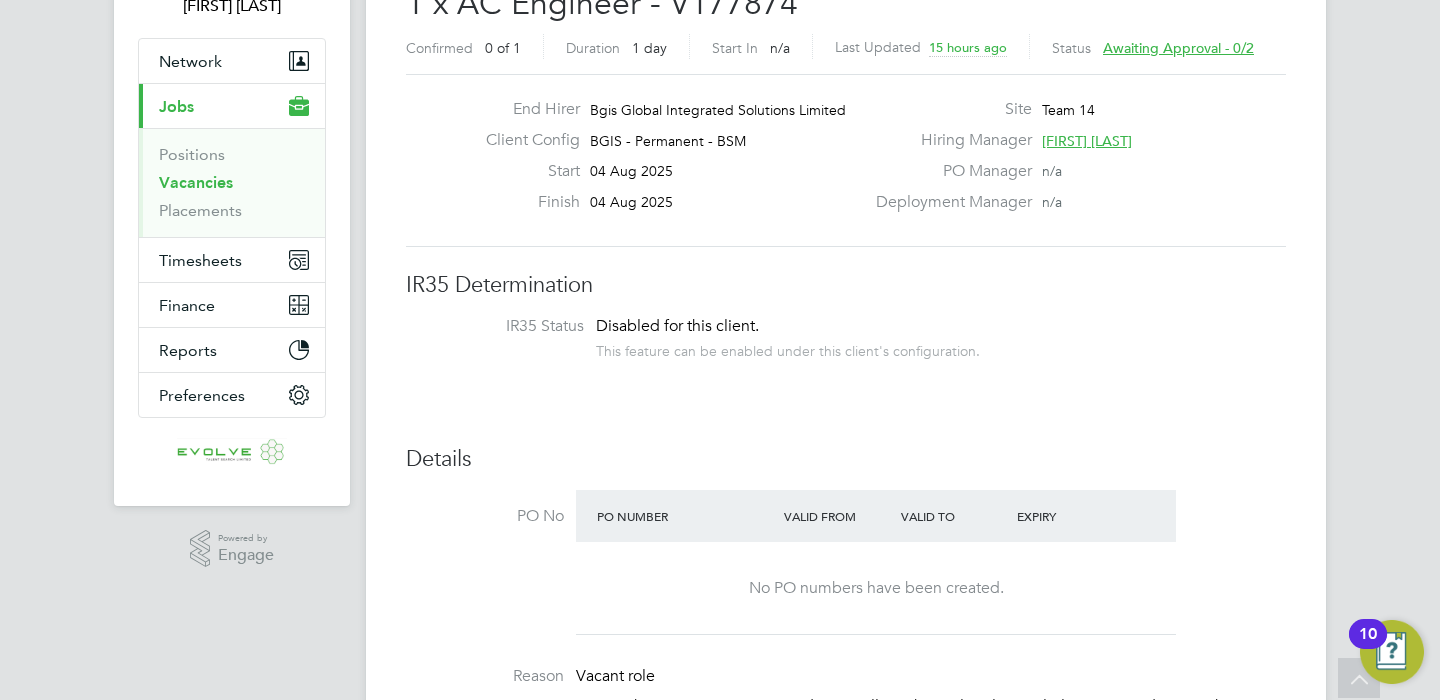 scroll, scrollTop: 0, scrollLeft: 0, axis: both 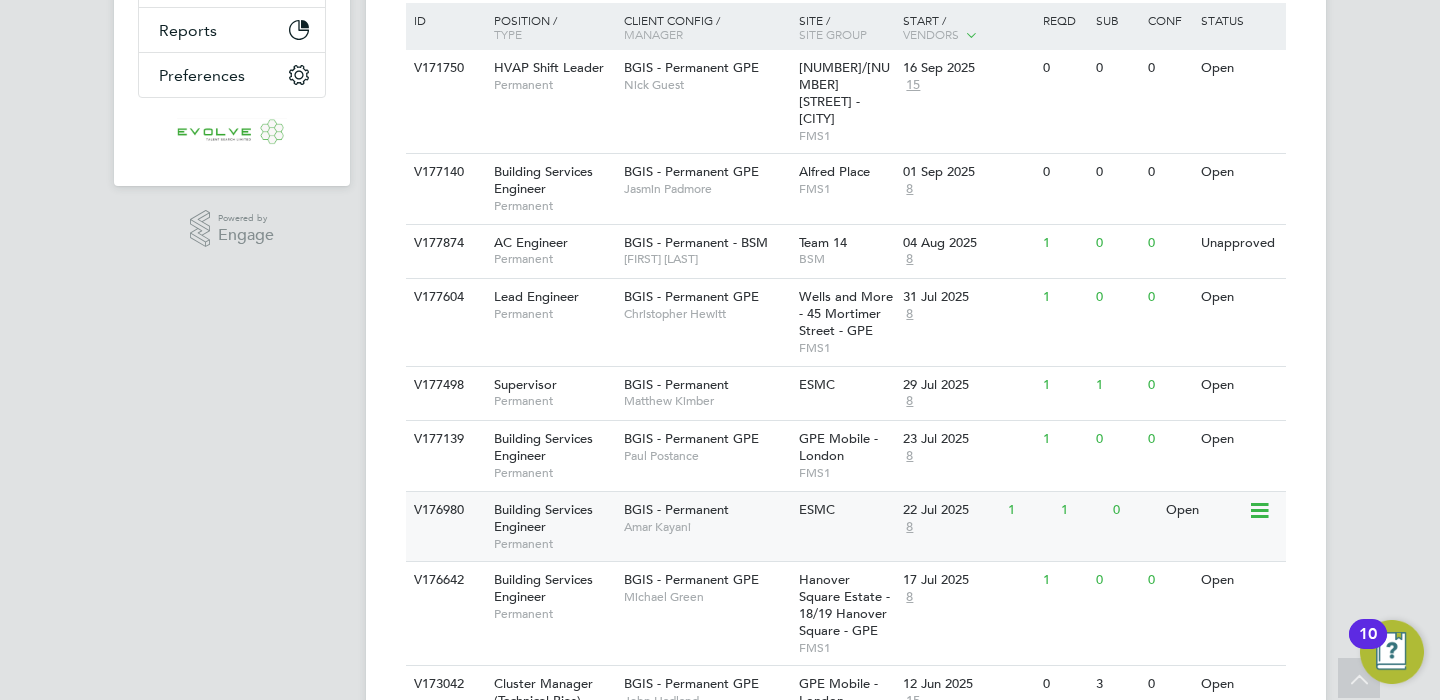 click on "Amar Kayani" 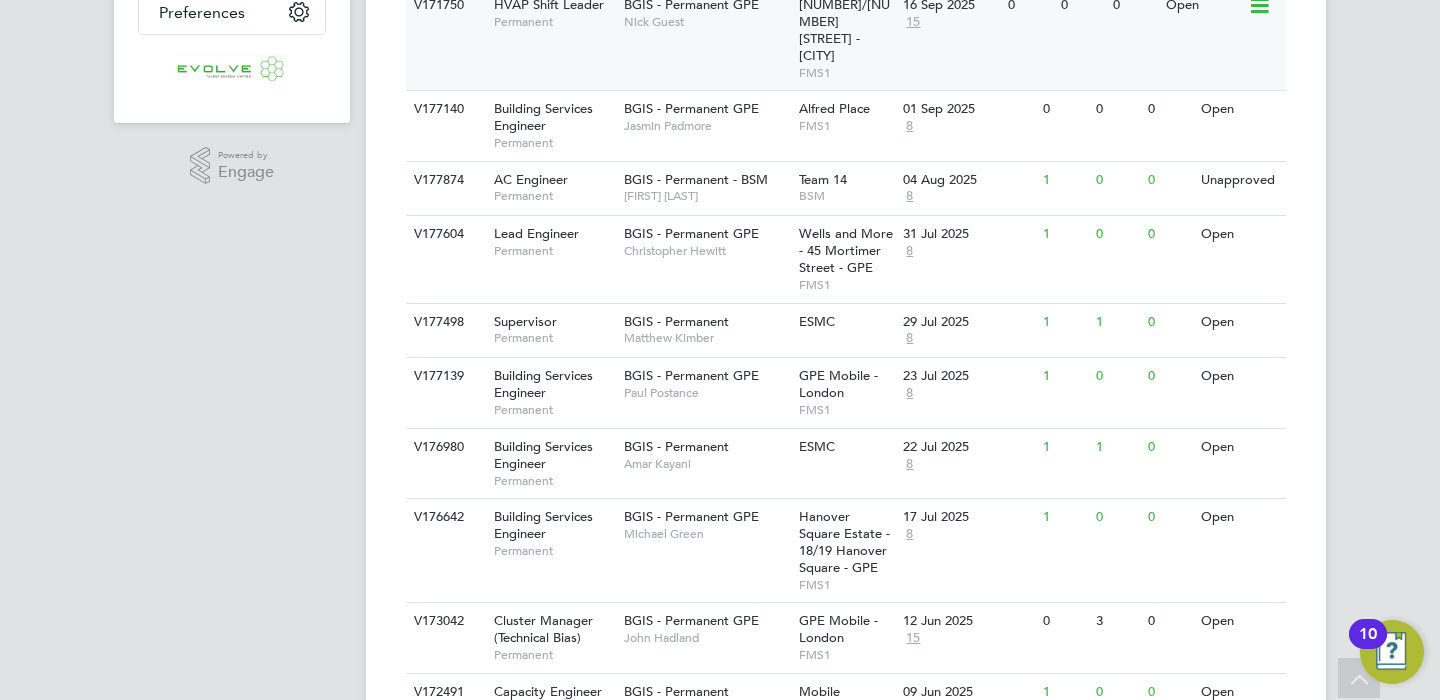 scroll, scrollTop: 603, scrollLeft: 0, axis: vertical 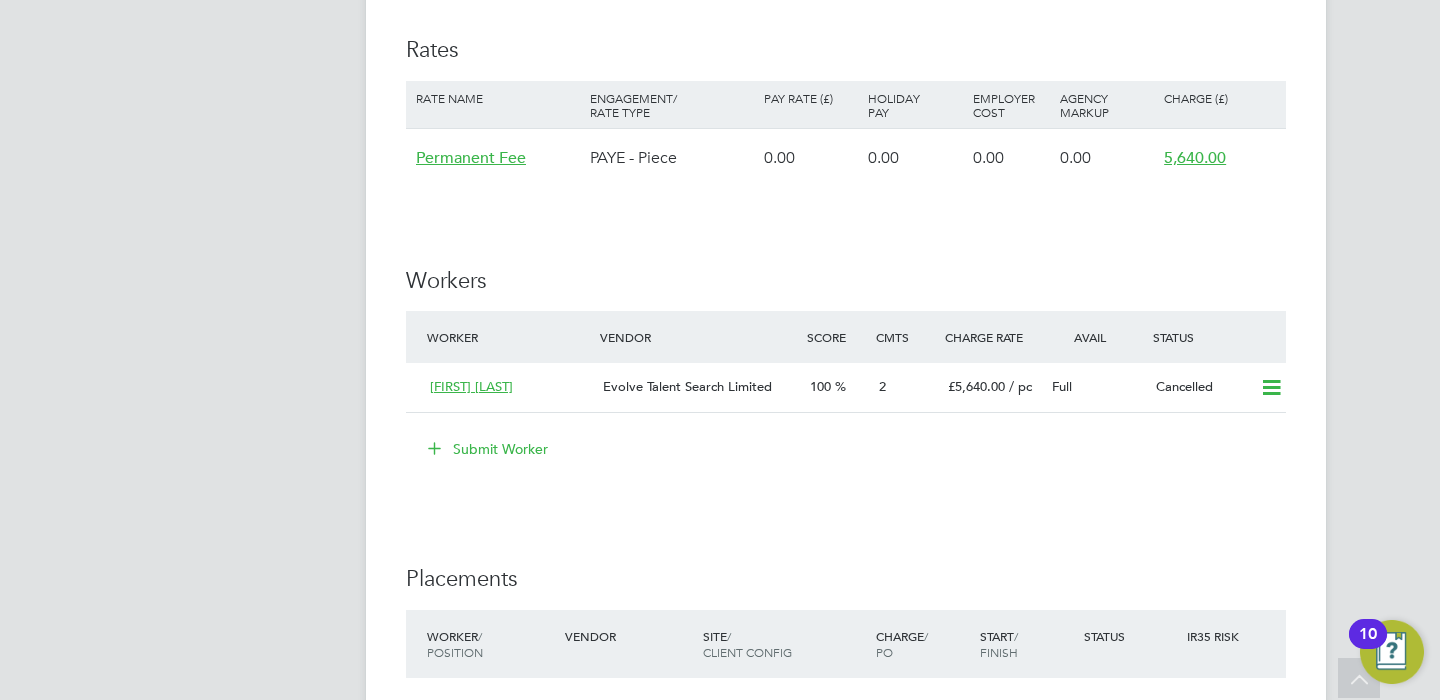 click on "Submit Worker" 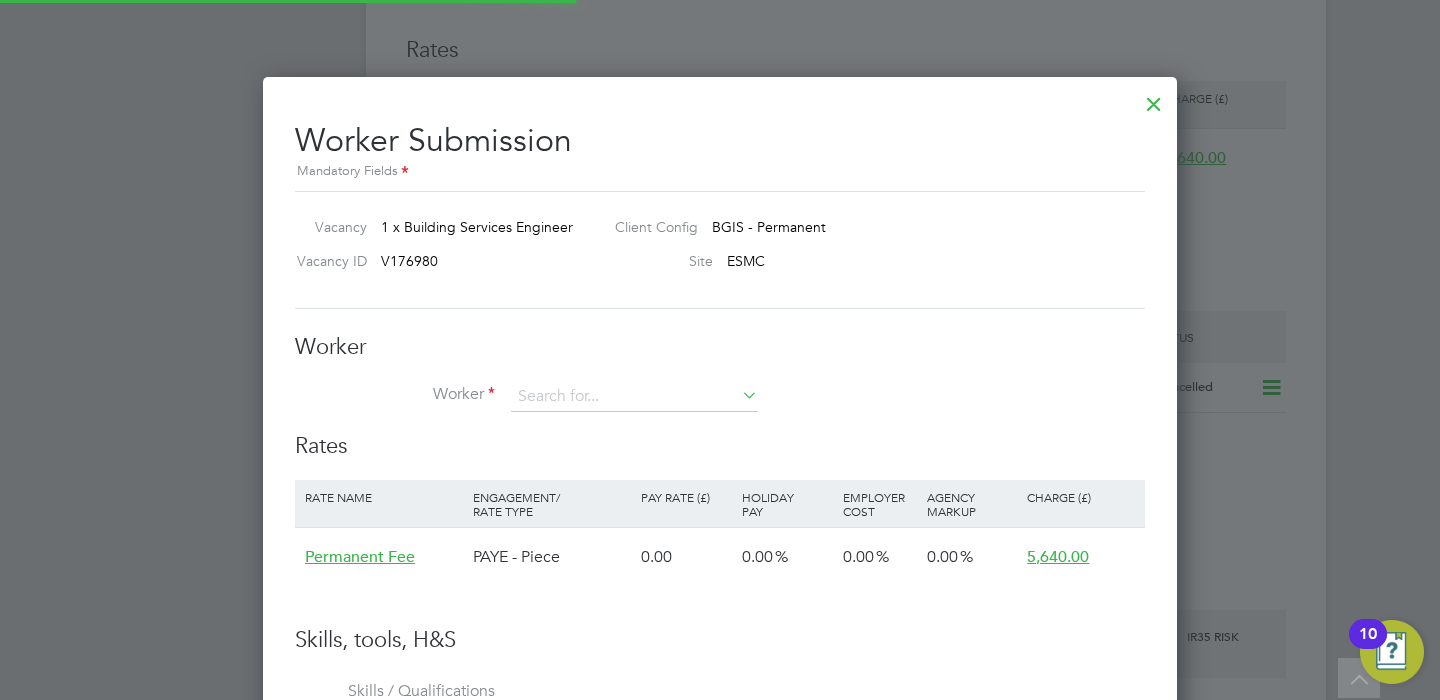 scroll, scrollTop: 9, scrollLeft: 10, axis: both 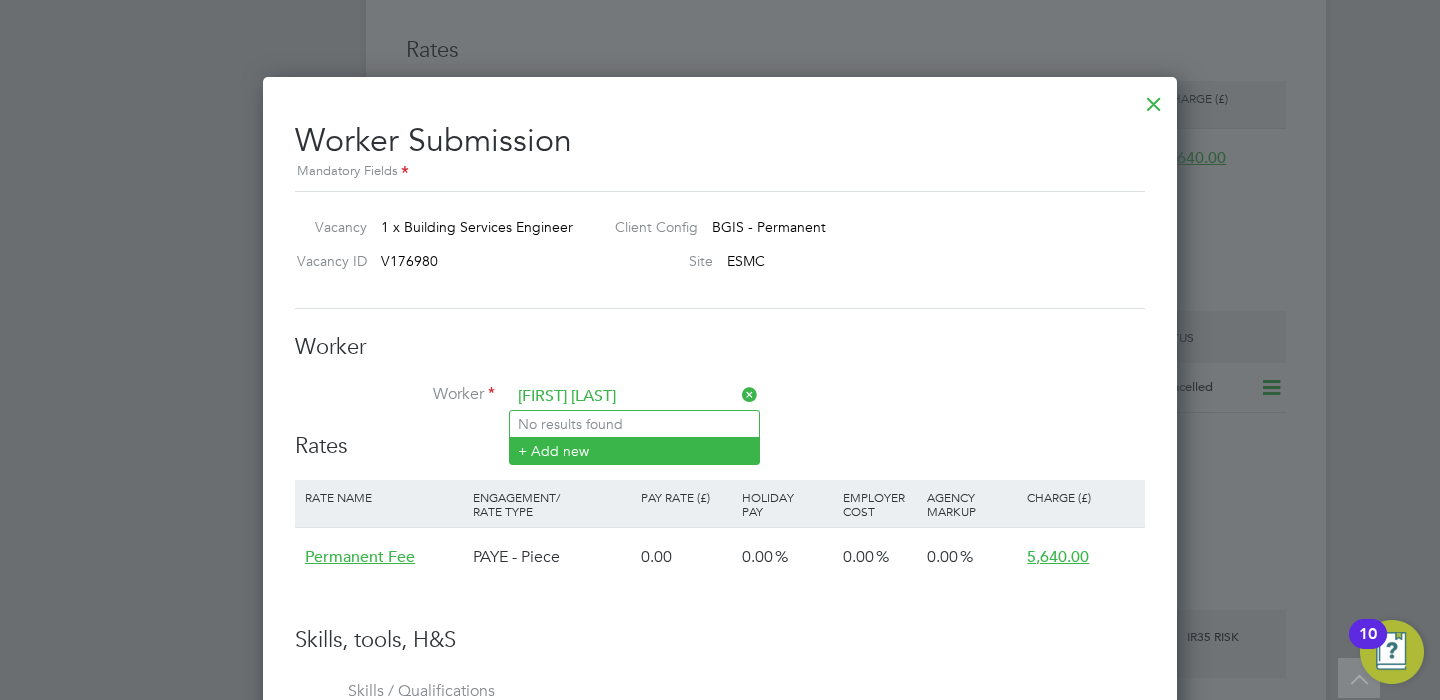 type on "James Johnson" 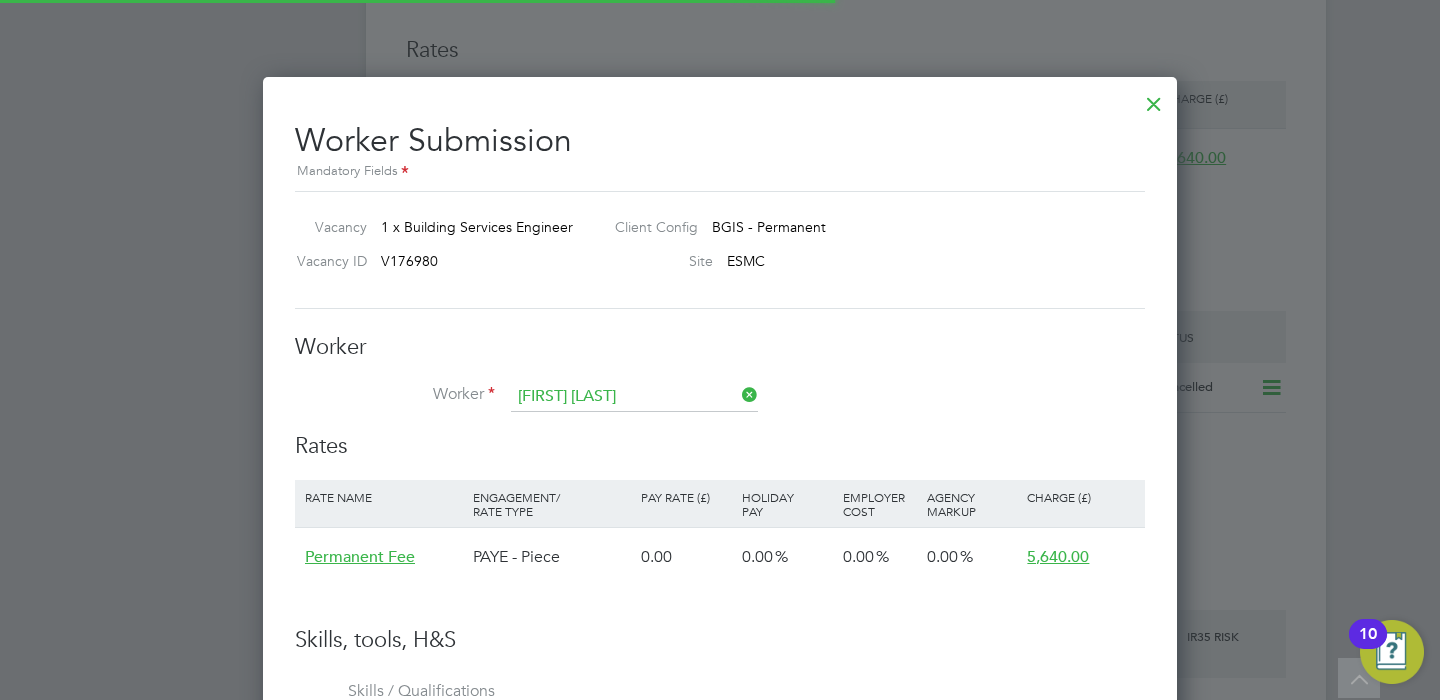 type 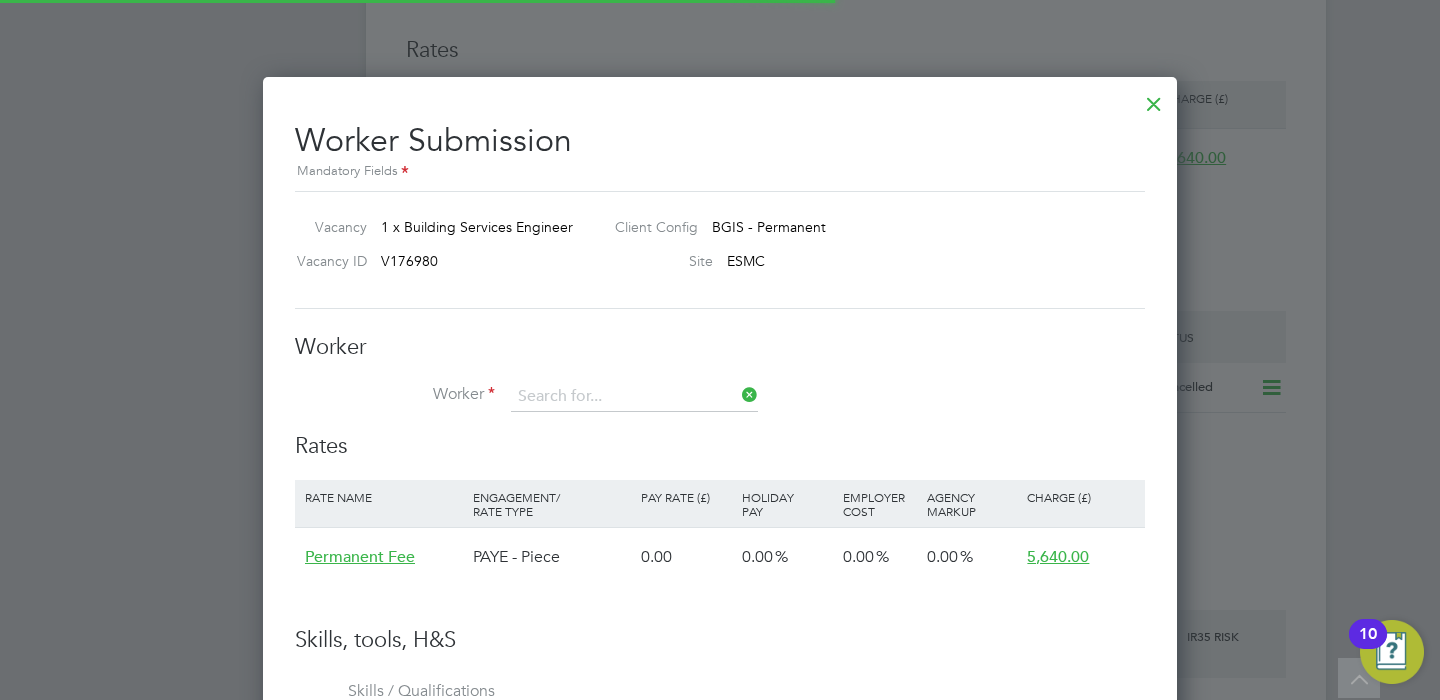 scroll, scrollTop: 10, scrollLeft: 10, axis: both 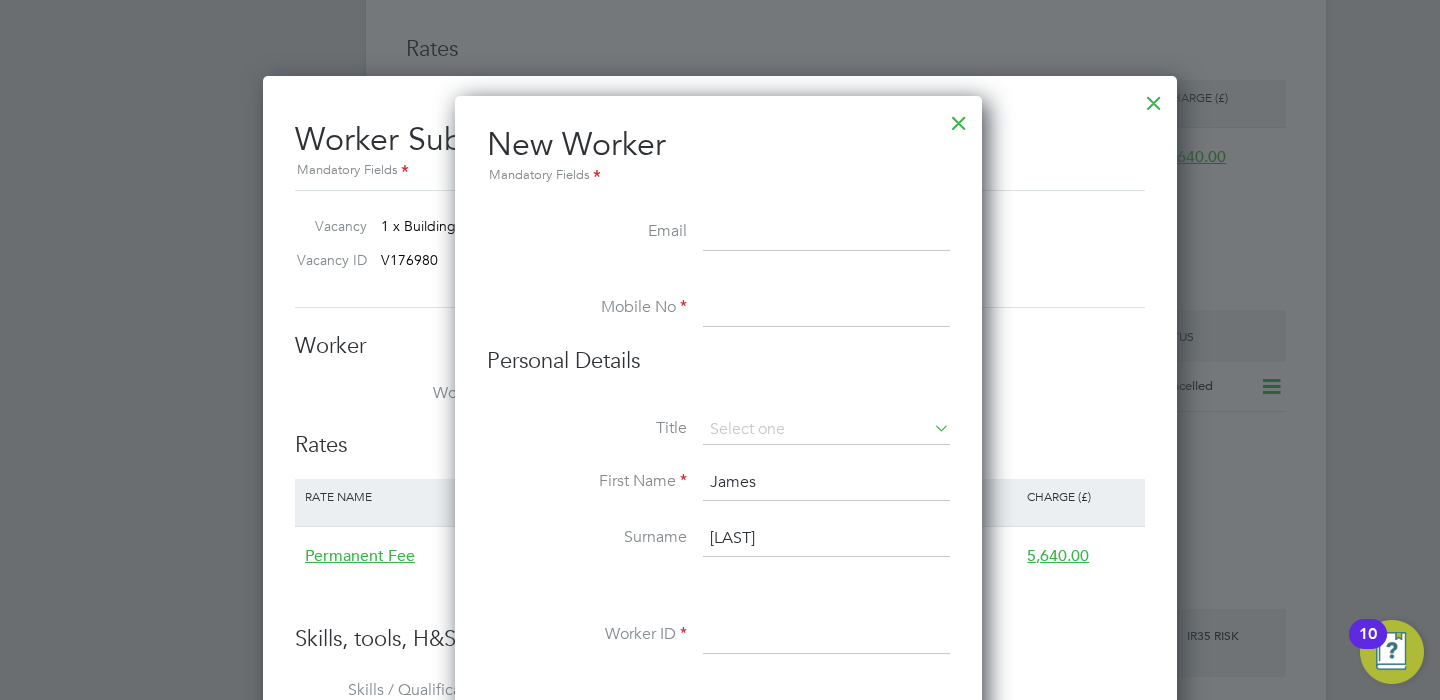 paste on "jameshenryjohnson@yahoo.co.uk" 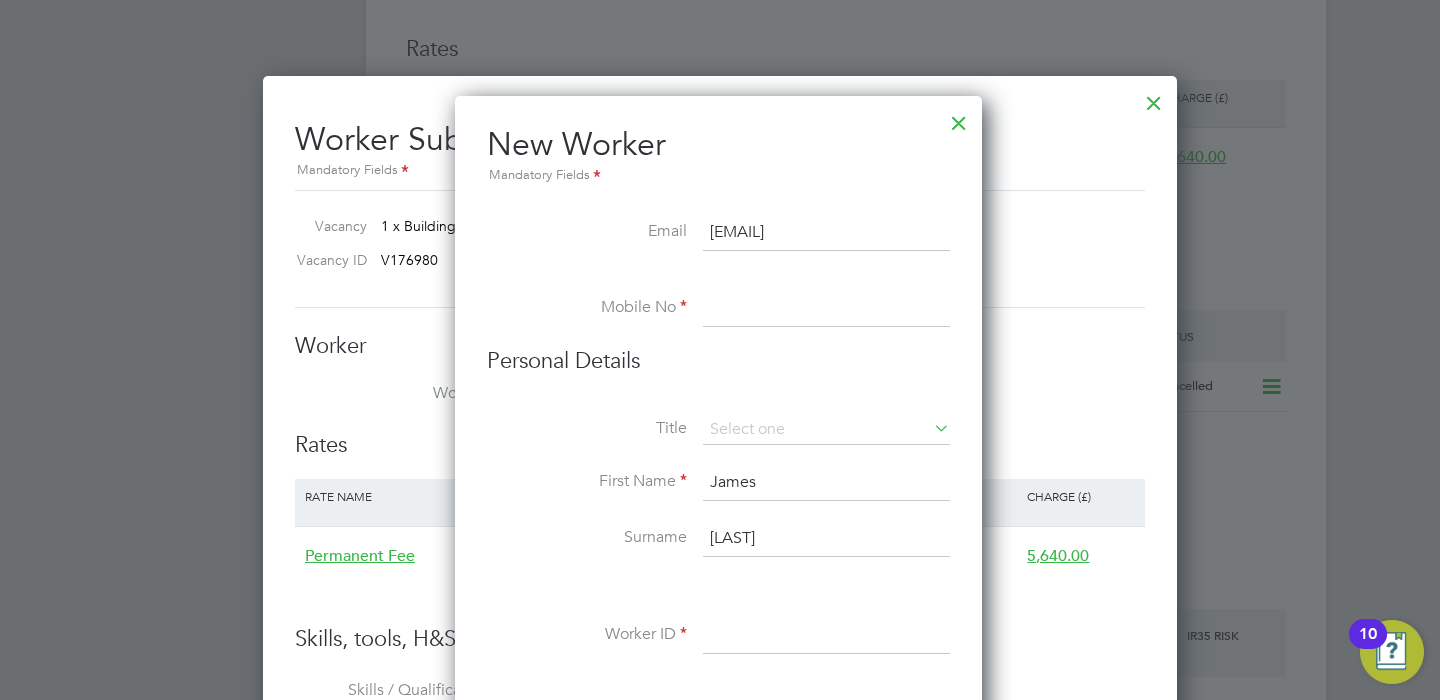 type on "jameshenryjohnson@yahoo.co.uk" 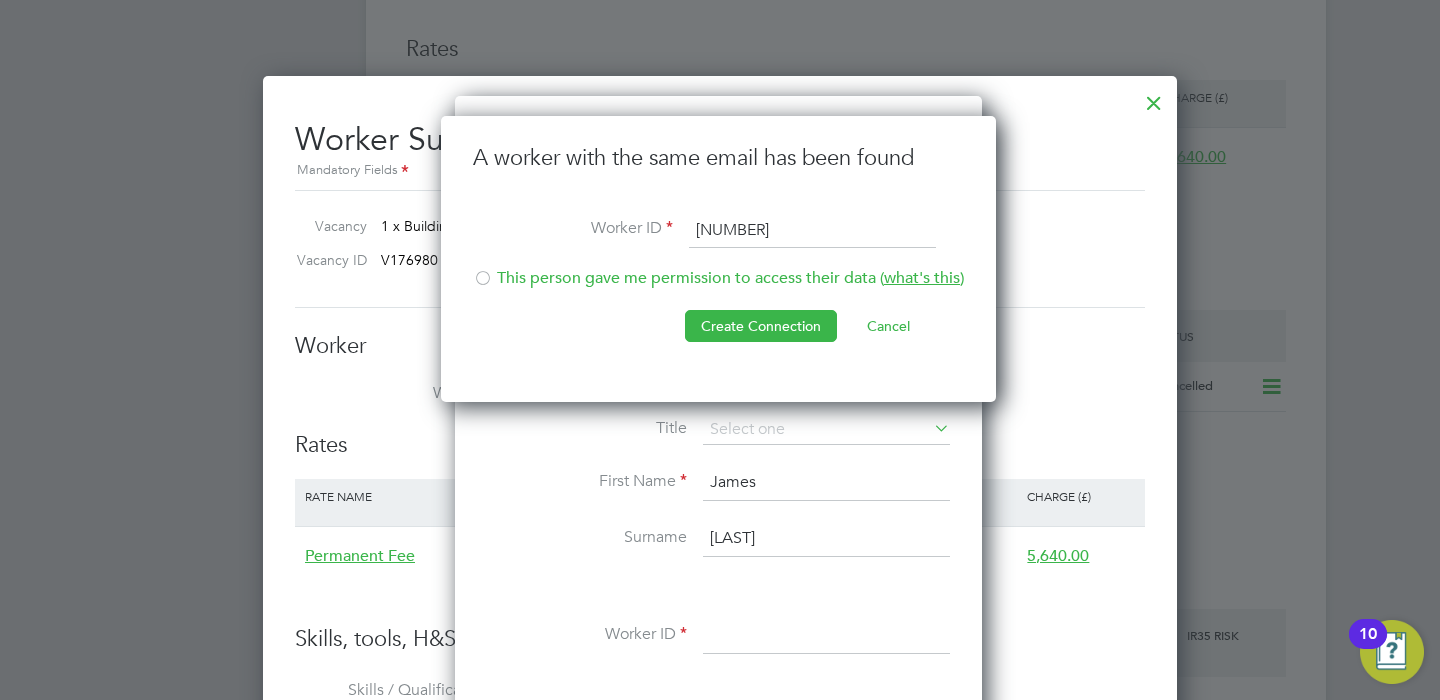 type on "3075" 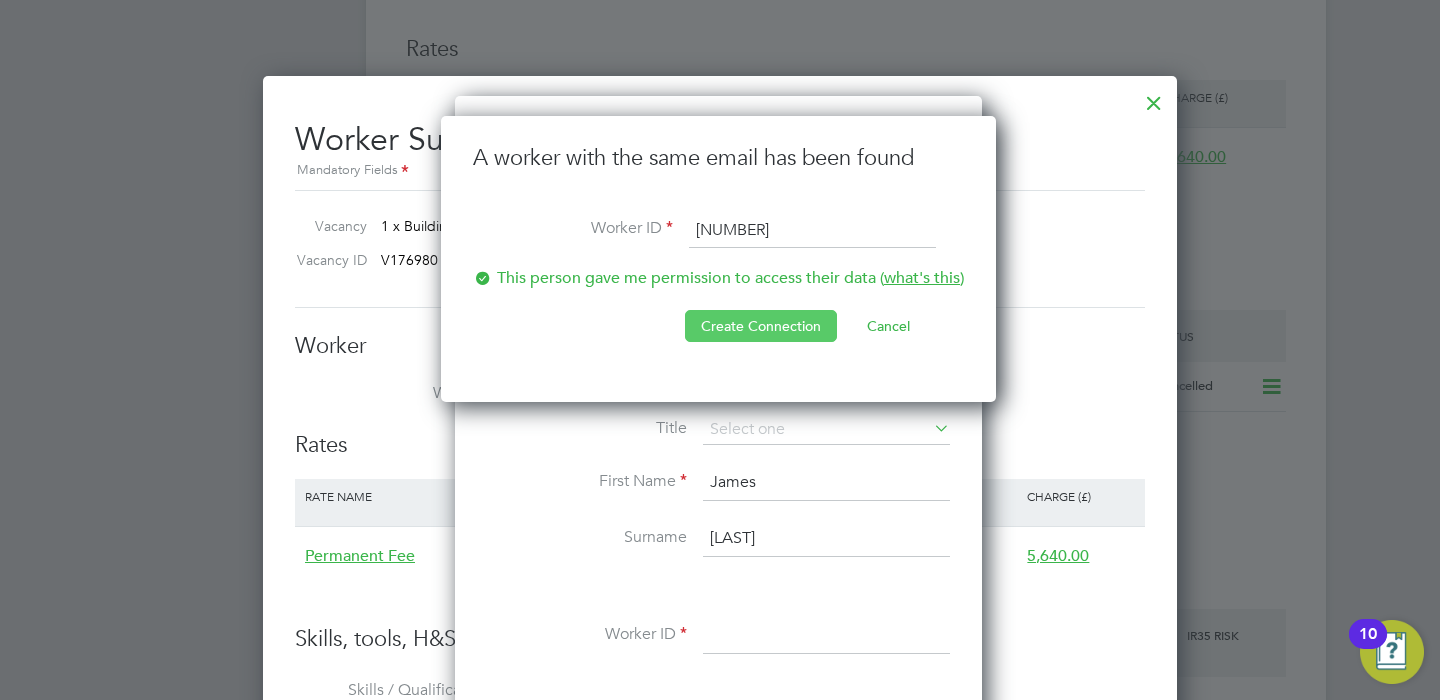 click on "Create Connection" 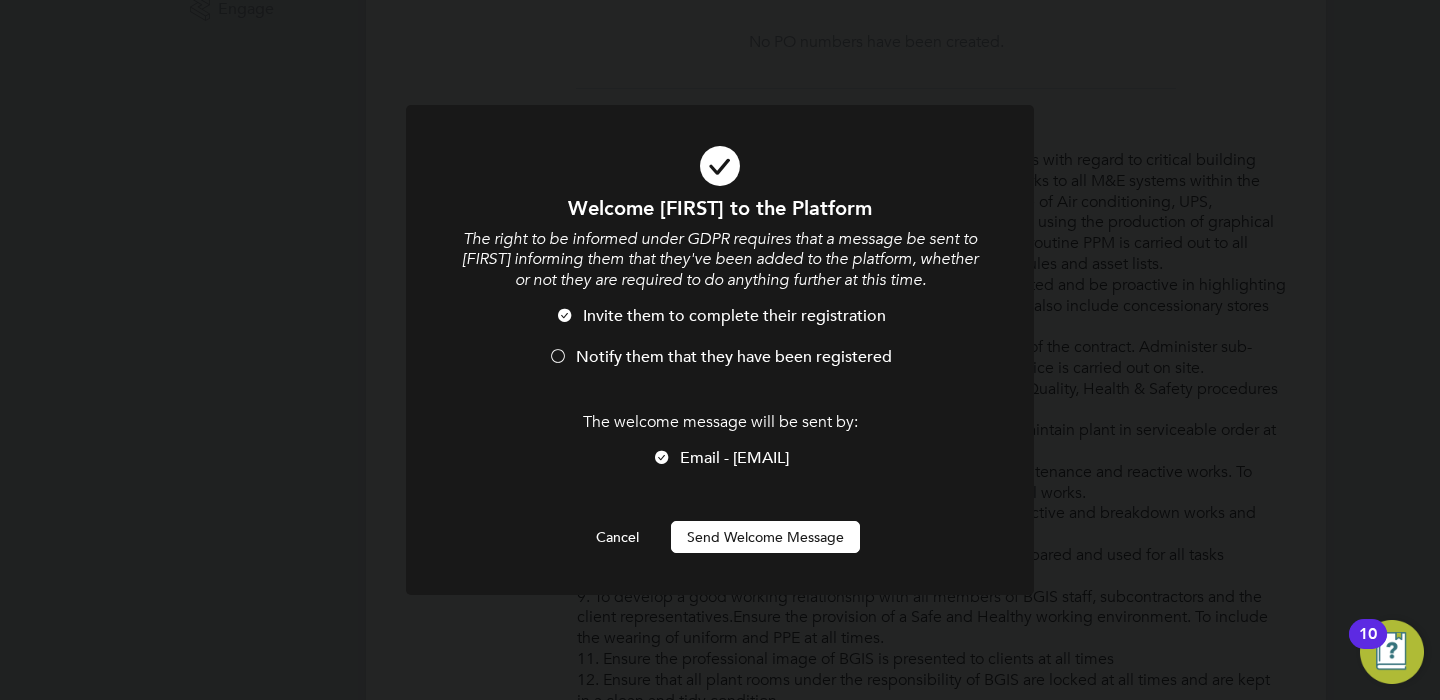 click on "Send Welcome Message" at bounding box center (765, 537) 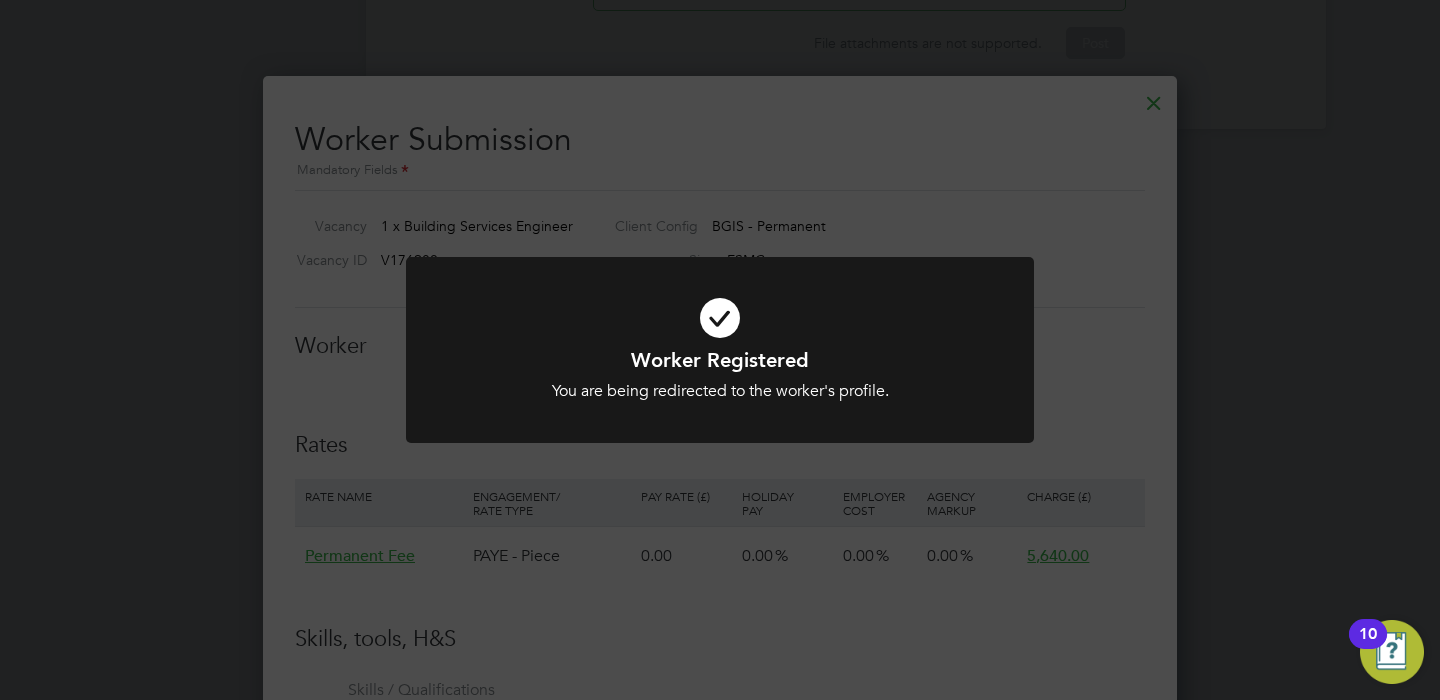click on "Worker Registered You are being redirected to the worker's profile. Cancel Okay" 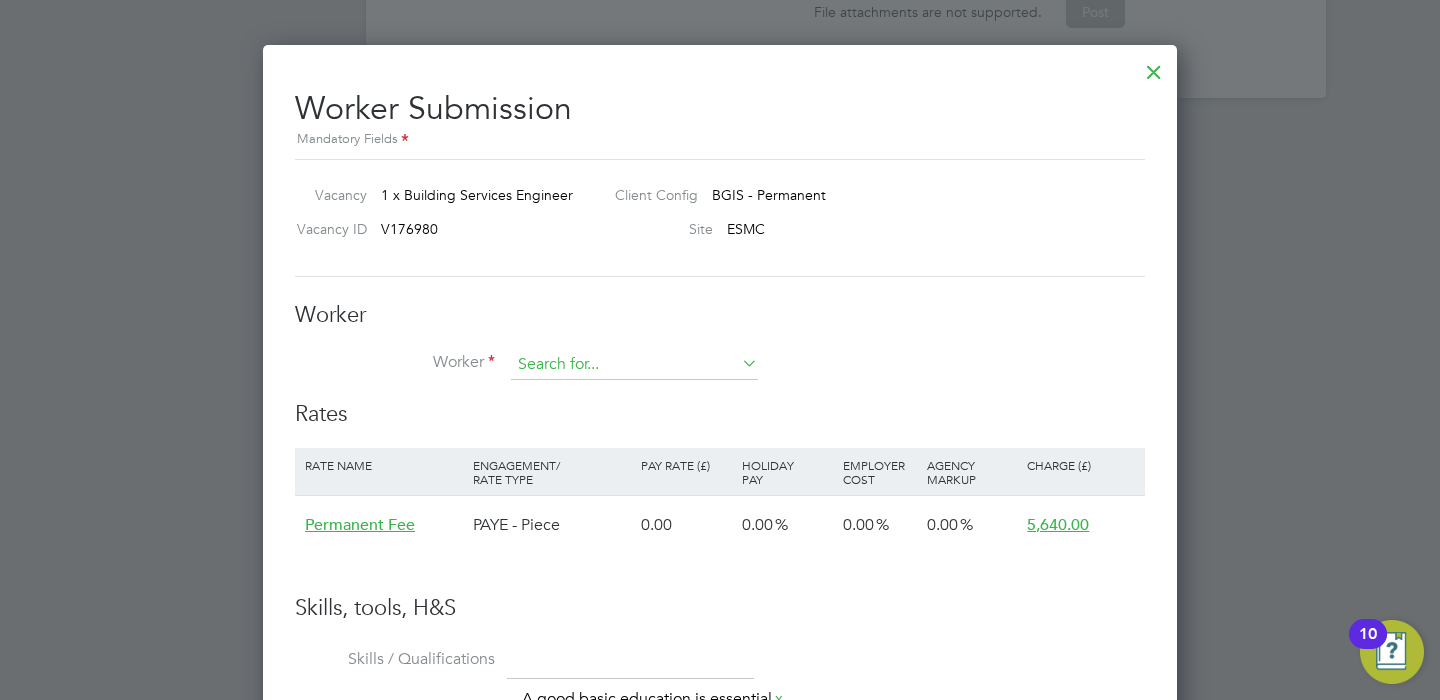 click at bounding box center (634, 365) 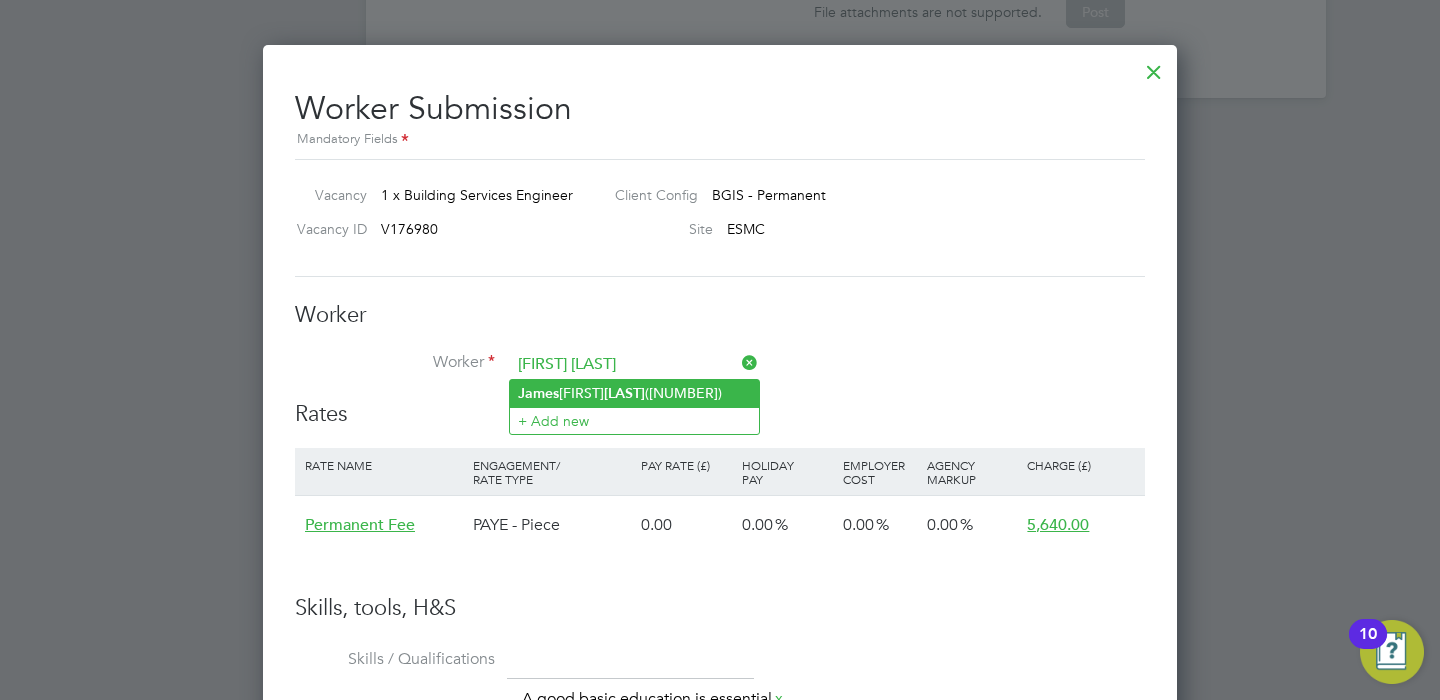 type on "James Henry Johnson (3075)" 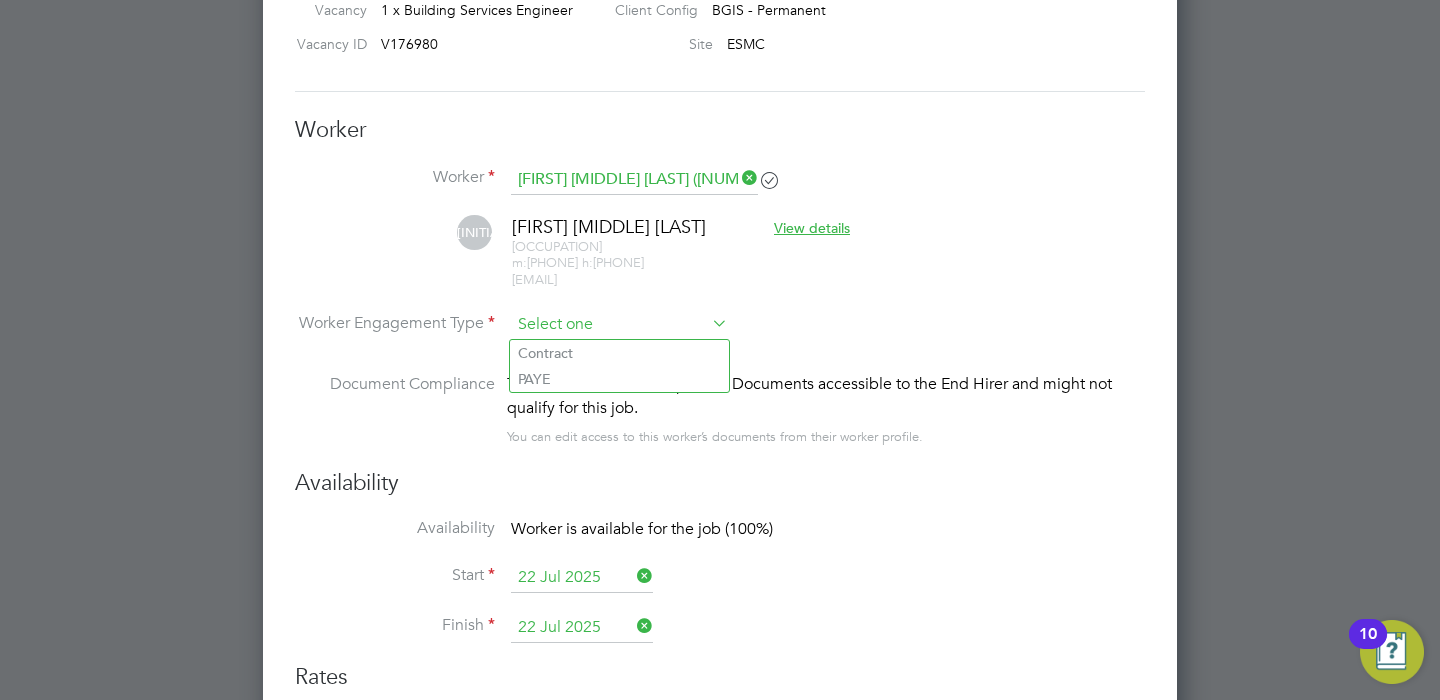 click at bounding box center [619, 325] 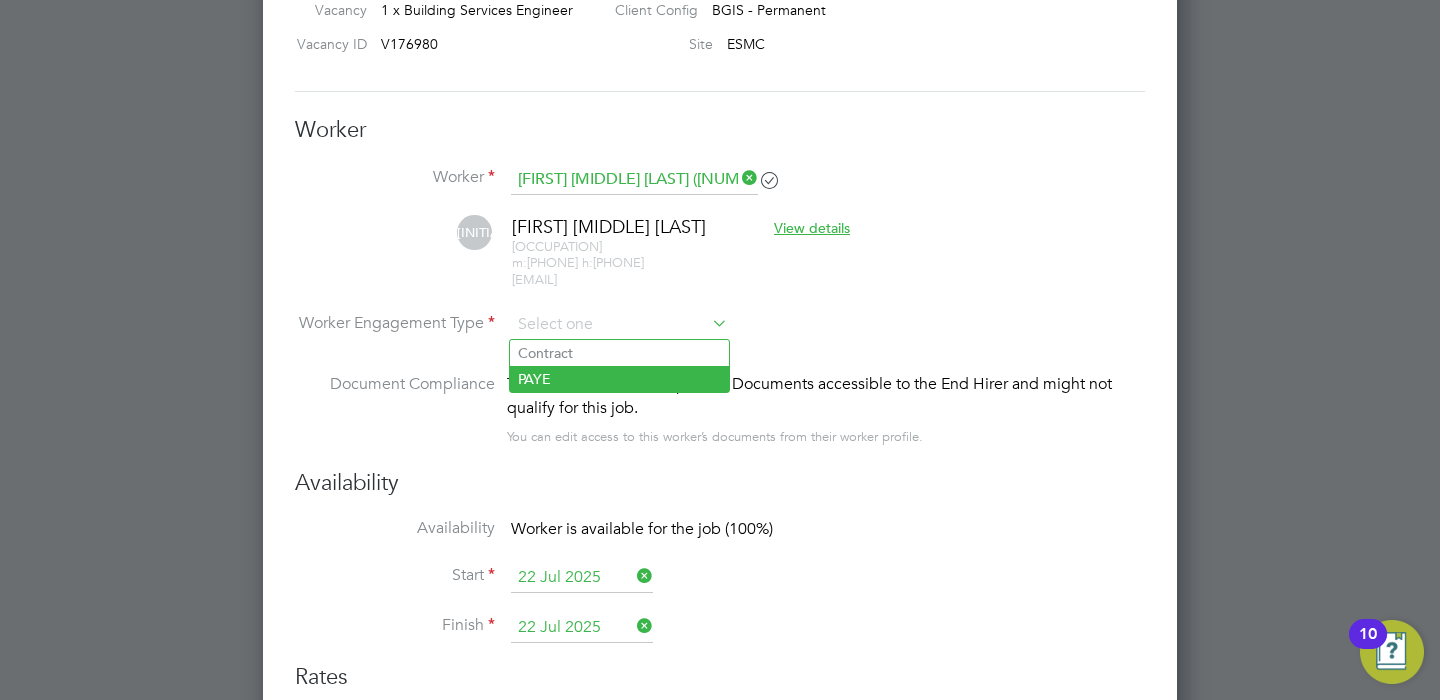 click on "PAYE" 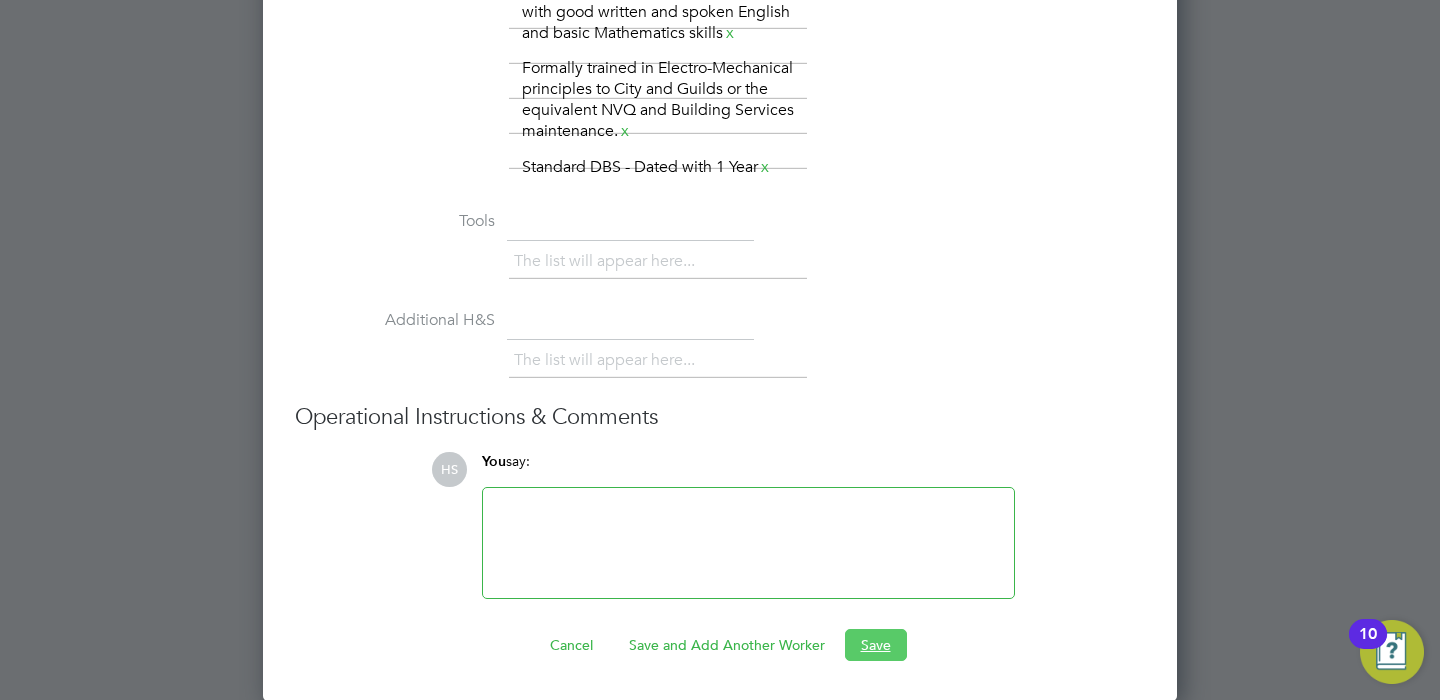 click on "Save" at bounding box center [876, 645] 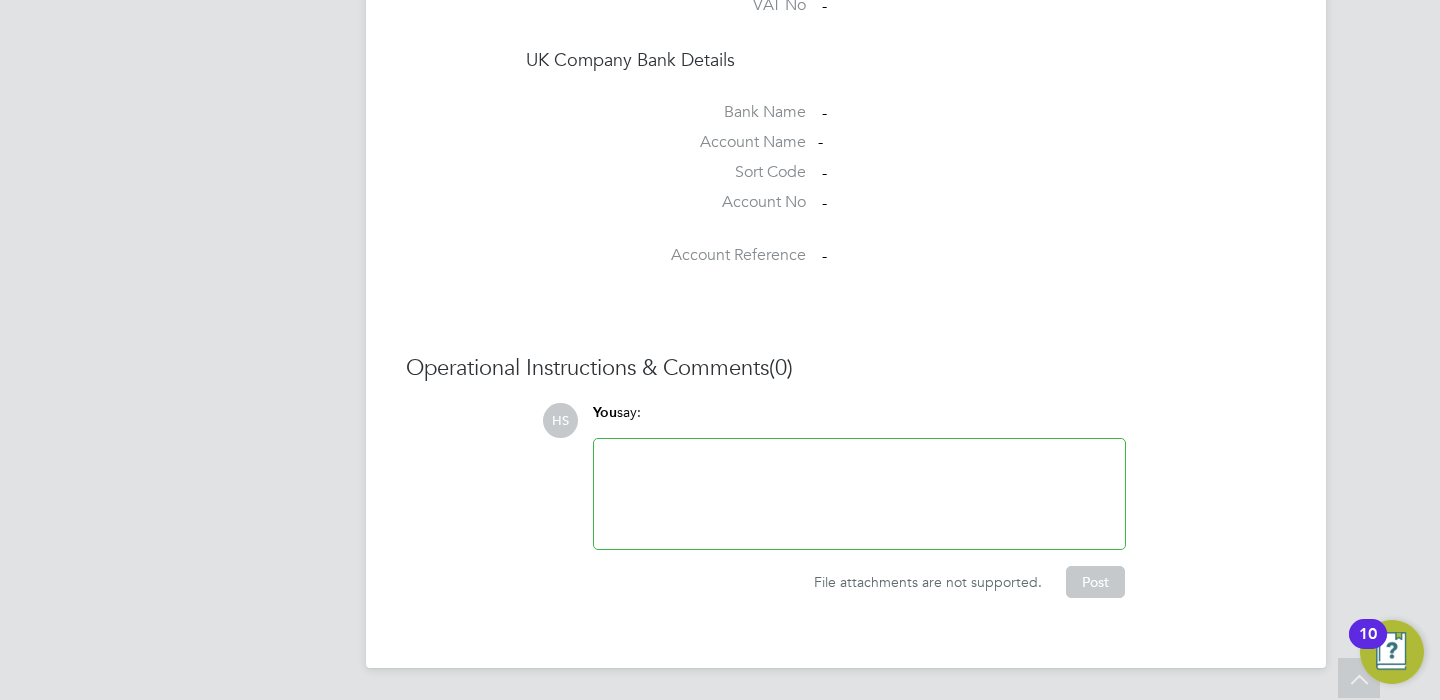 click 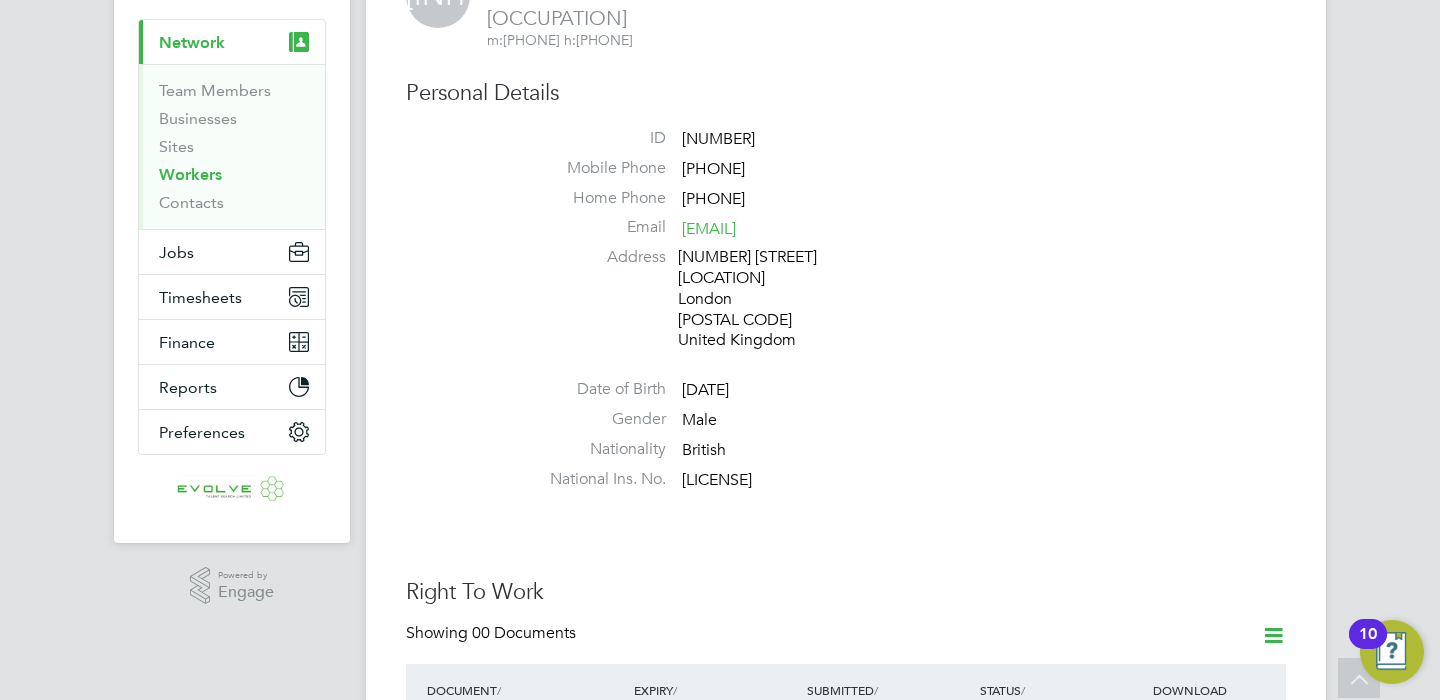 scroll, scrollTop: 0, scrollLeft: 0, axis: both 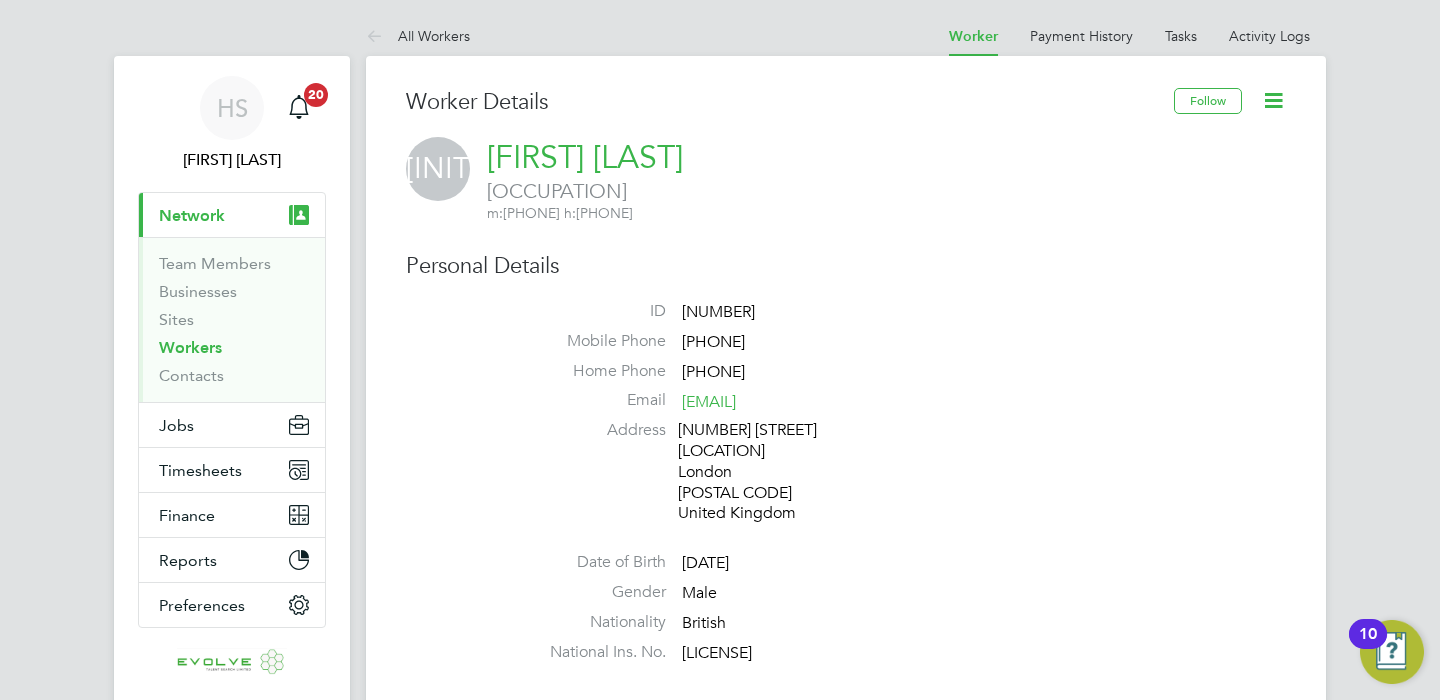 drag, startPoint x: 1326, startPoint y: 229, endPoint x: 1377, endPoint y: 223, distance: 51.351727 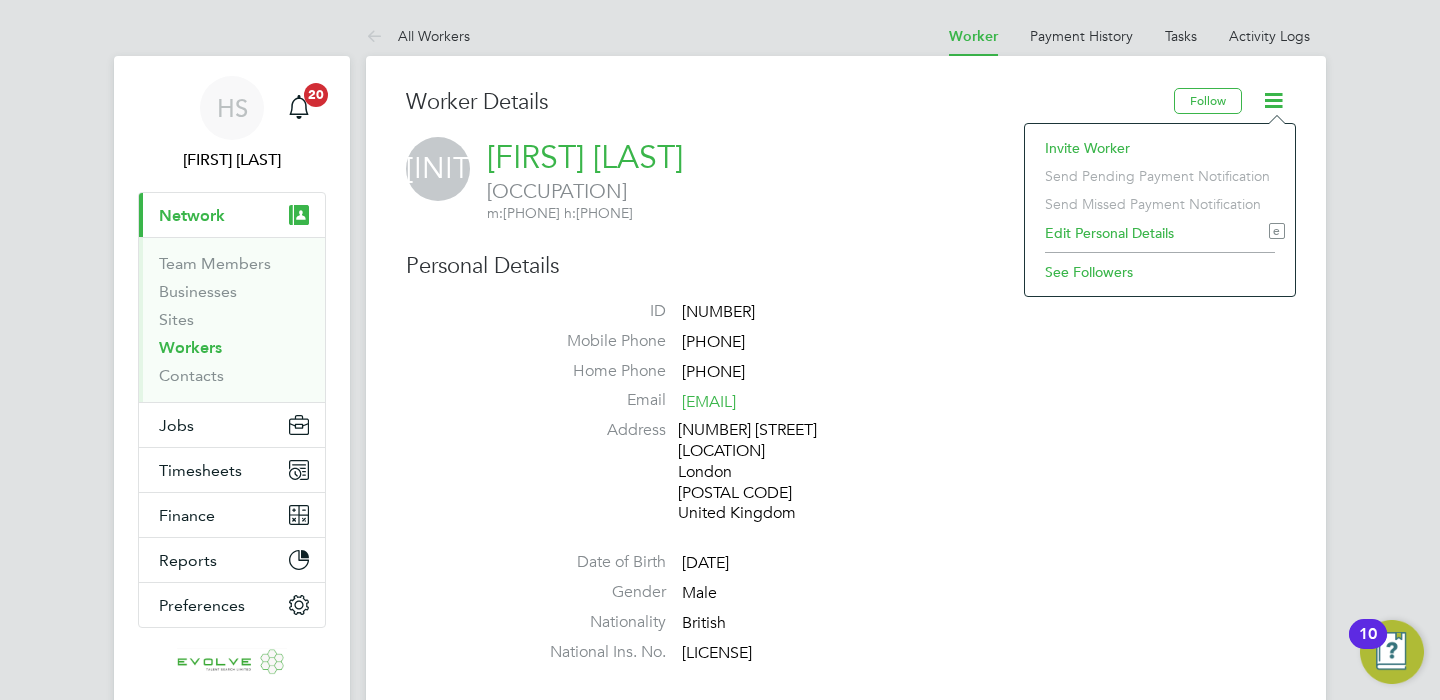 click on "Worker Details" 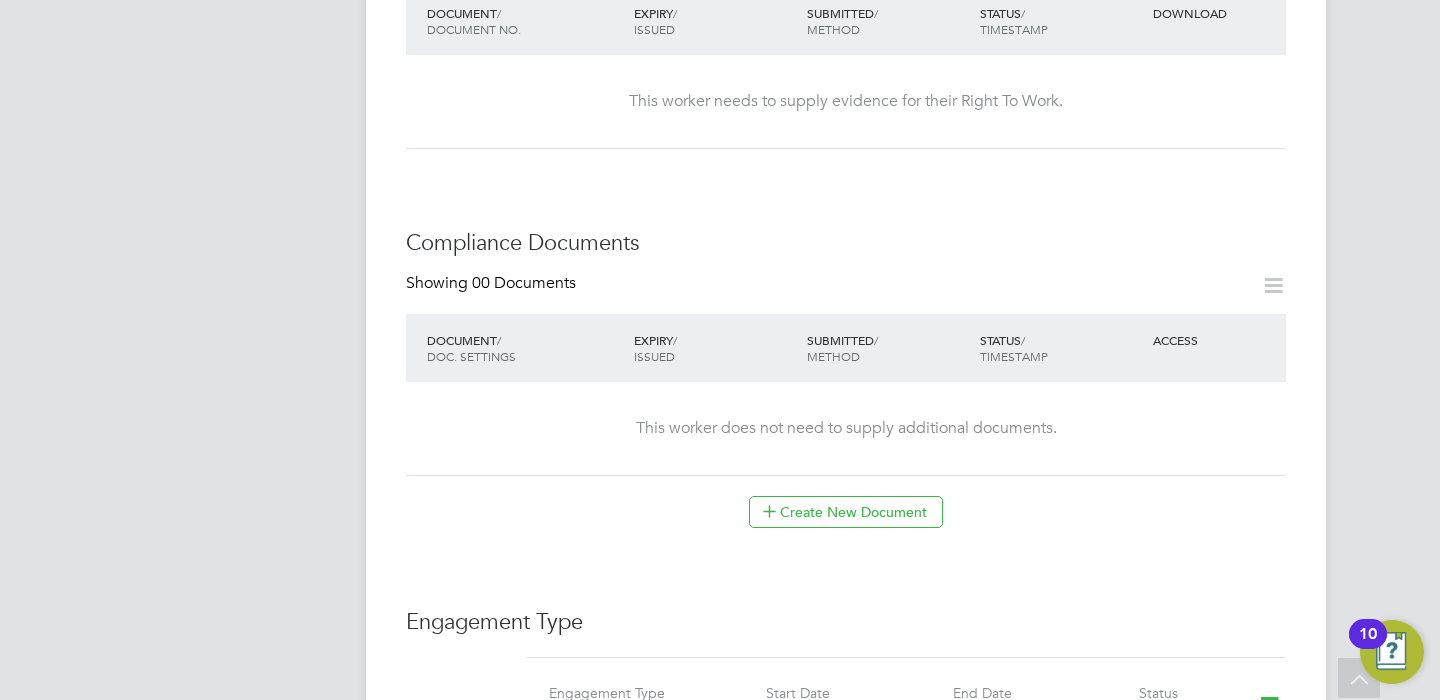 scroll, scrollTop: 182, scrollLeft: 0, axis: vertical 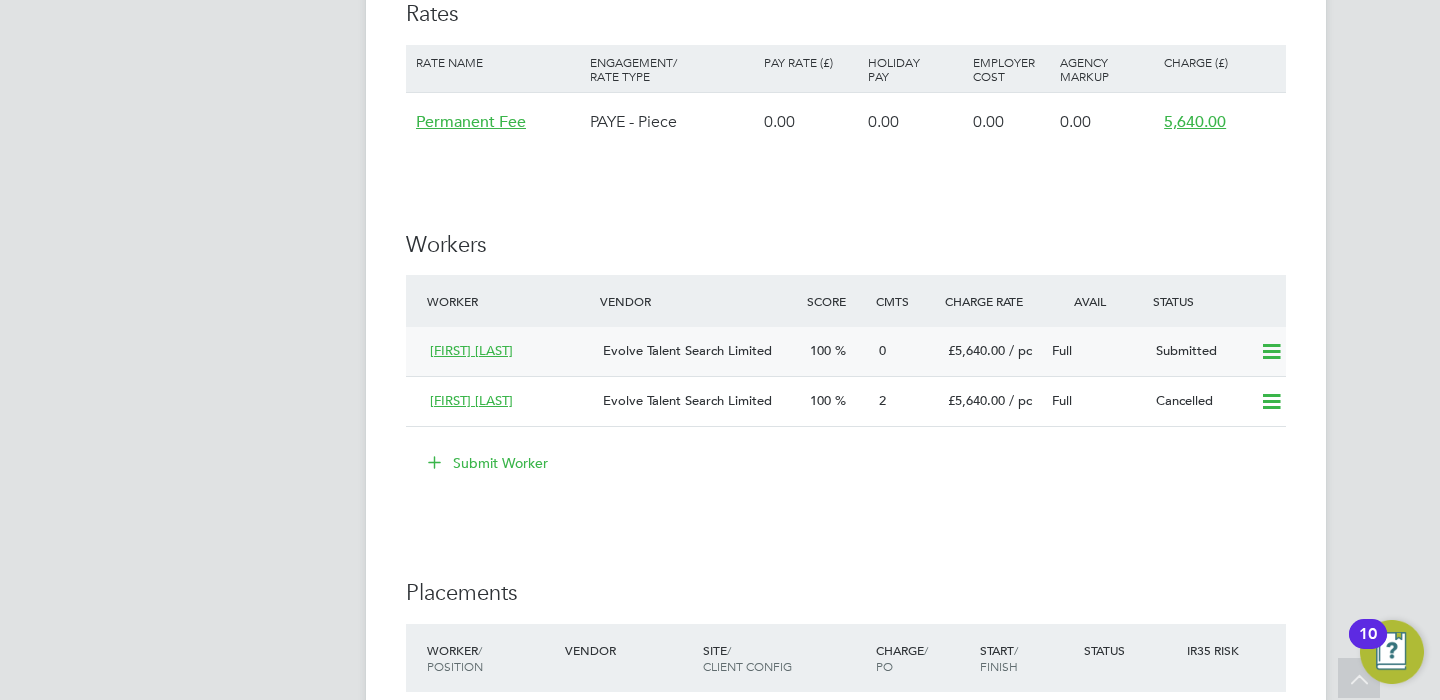 click on "James Johnson" 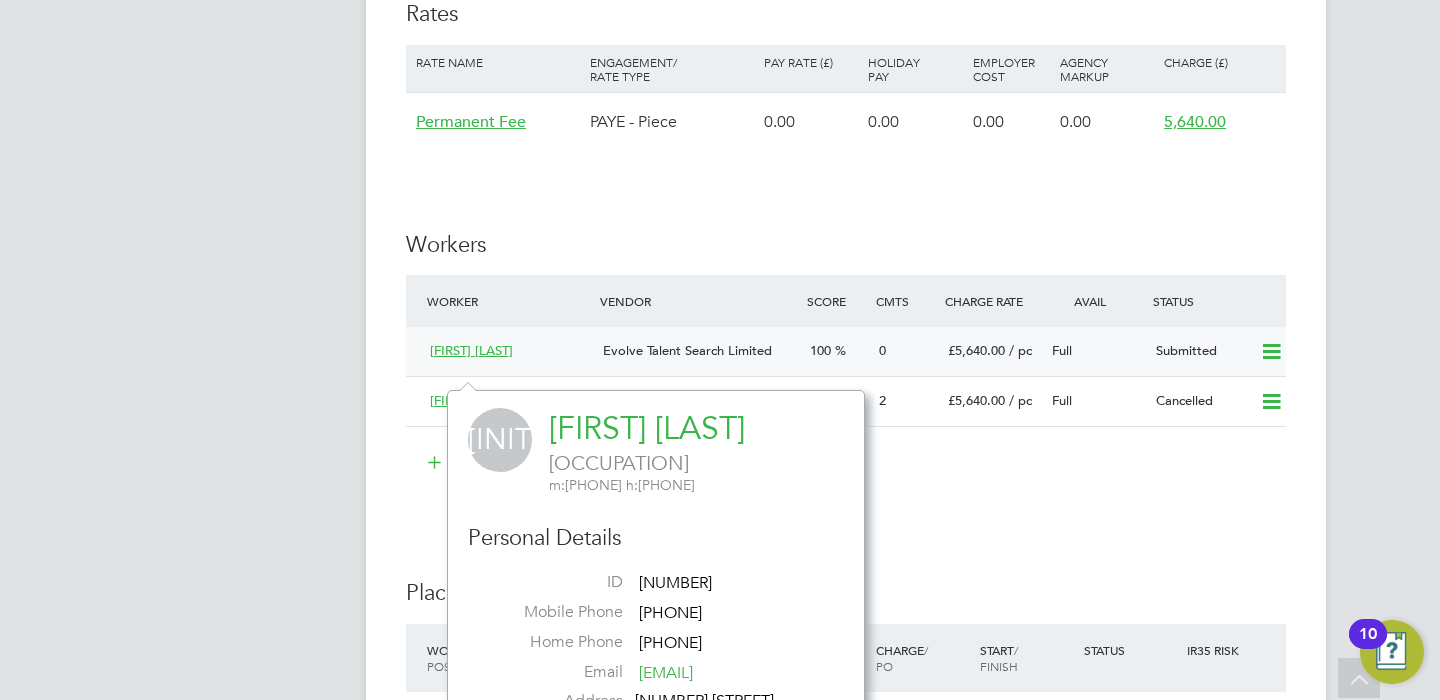 click on "Evolve Talent Search Limited" 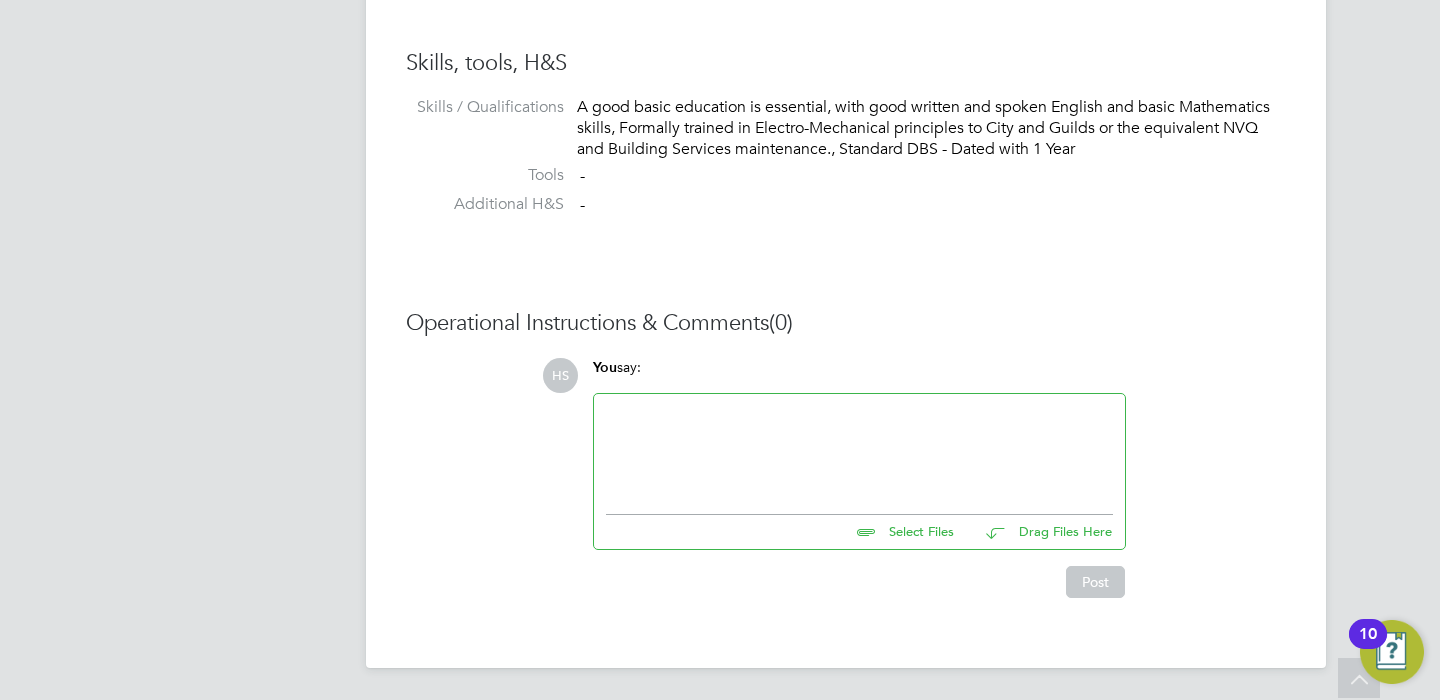 click 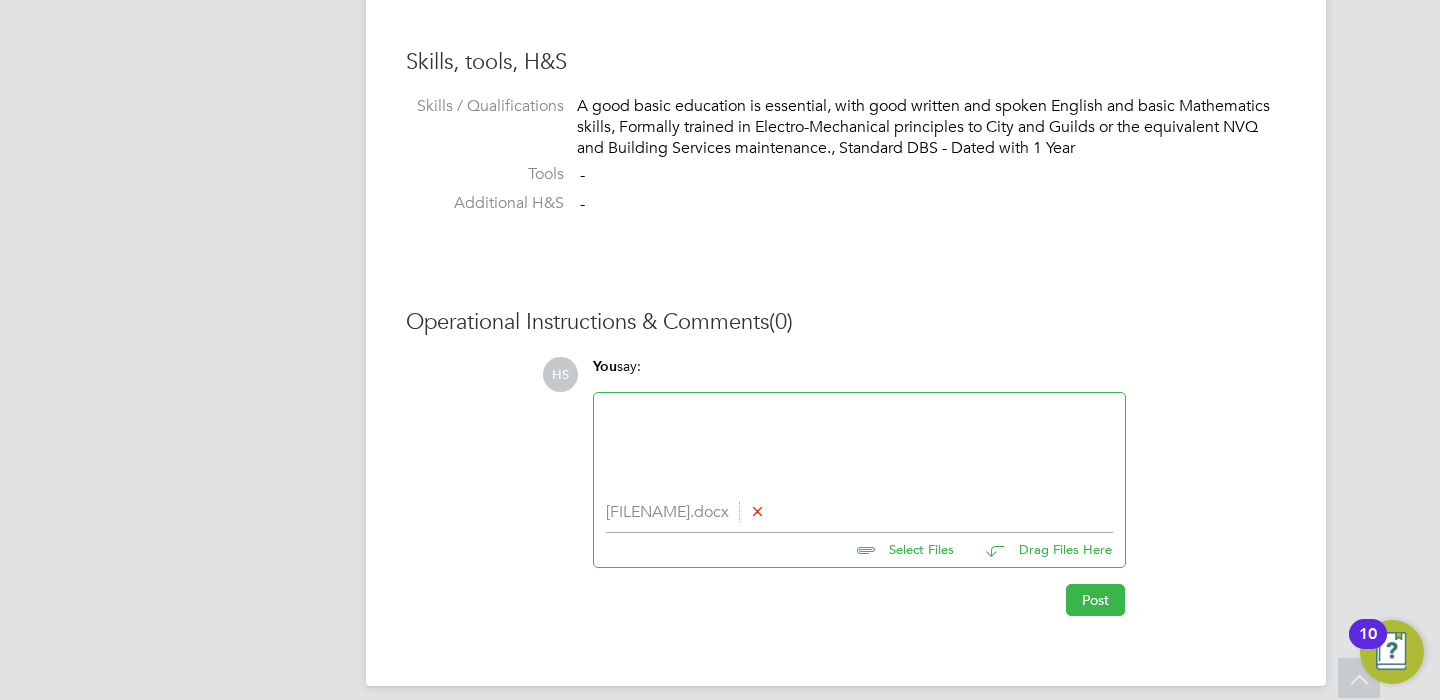 click 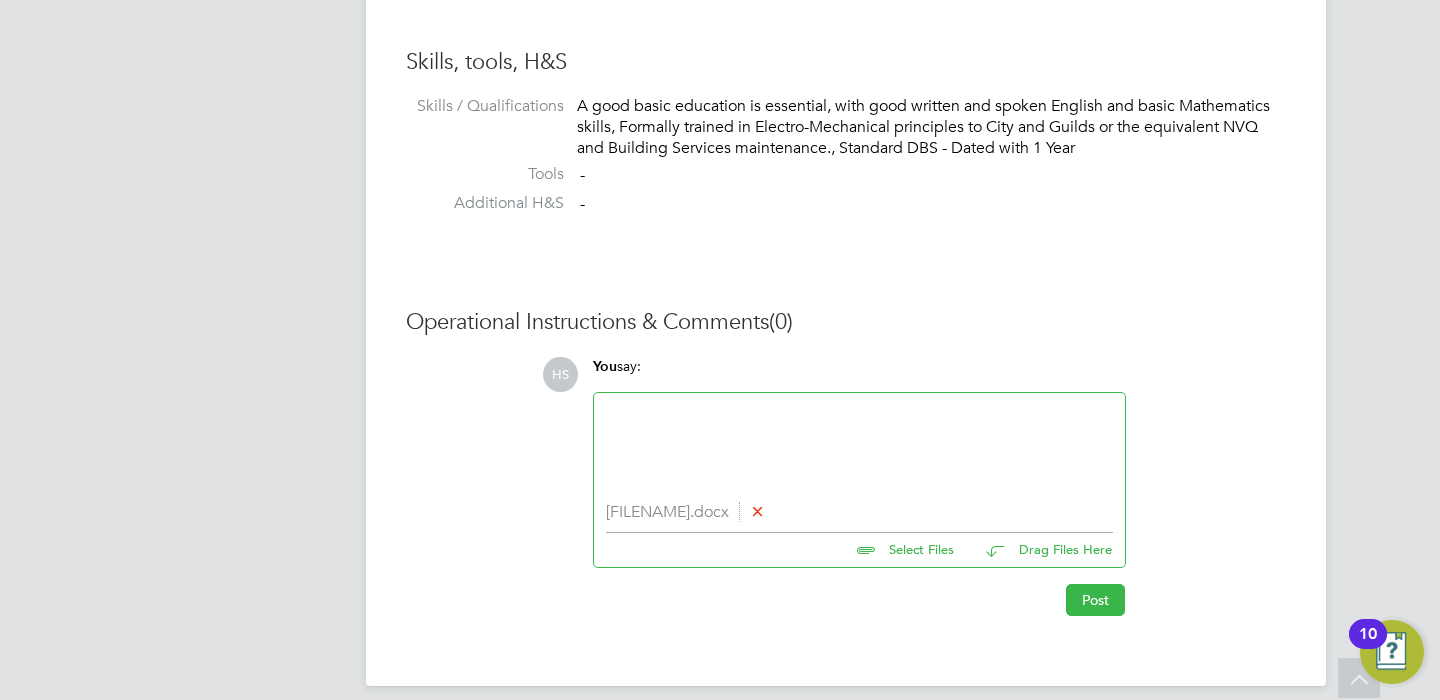 type on "C:\fakepath\test pass[6].jpg" 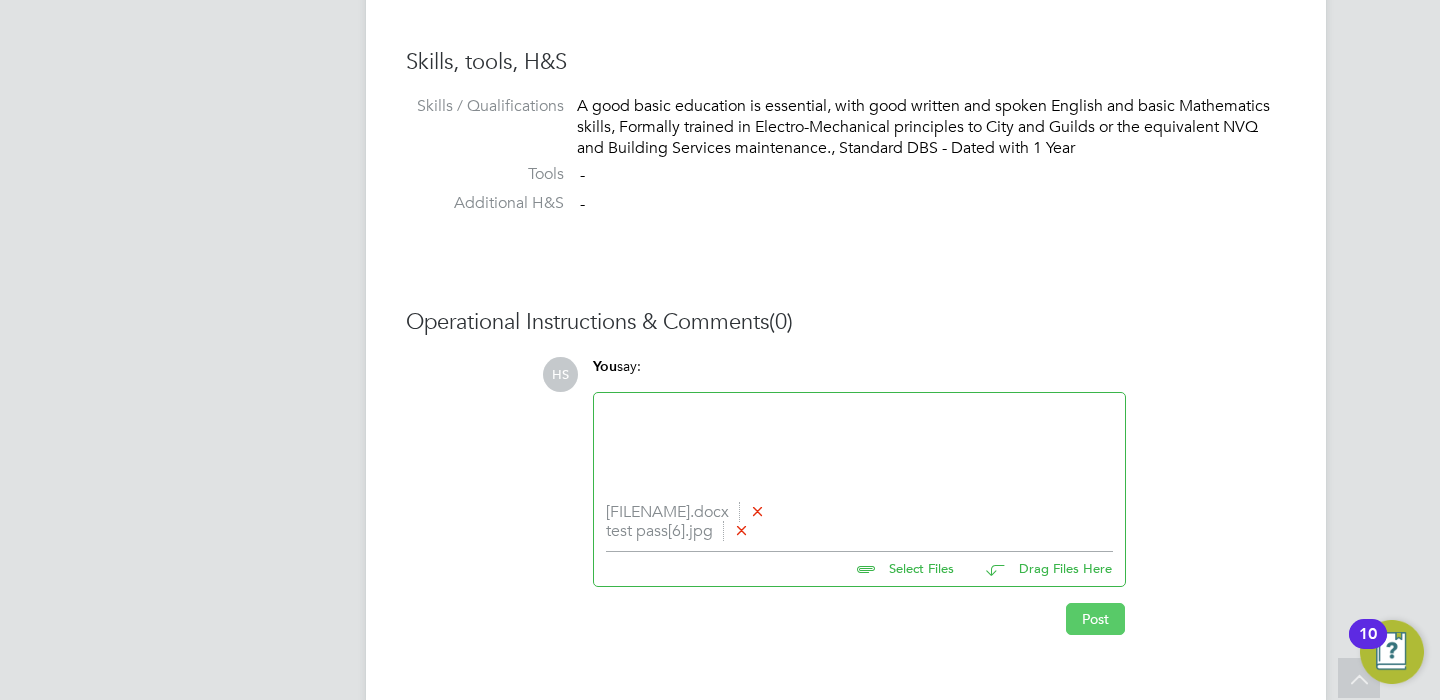click on "Post" 